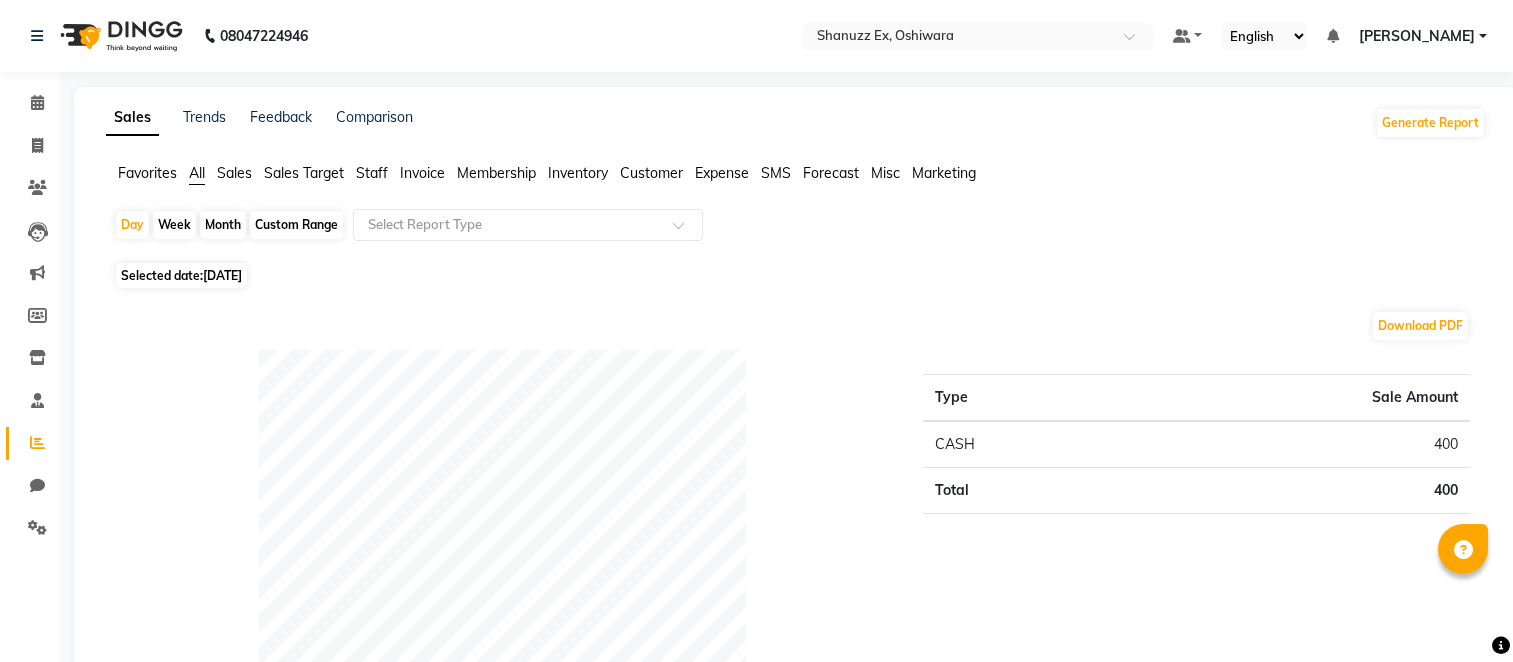 scroll, scrollTop: 0, scrollLeft: 0, axis: both 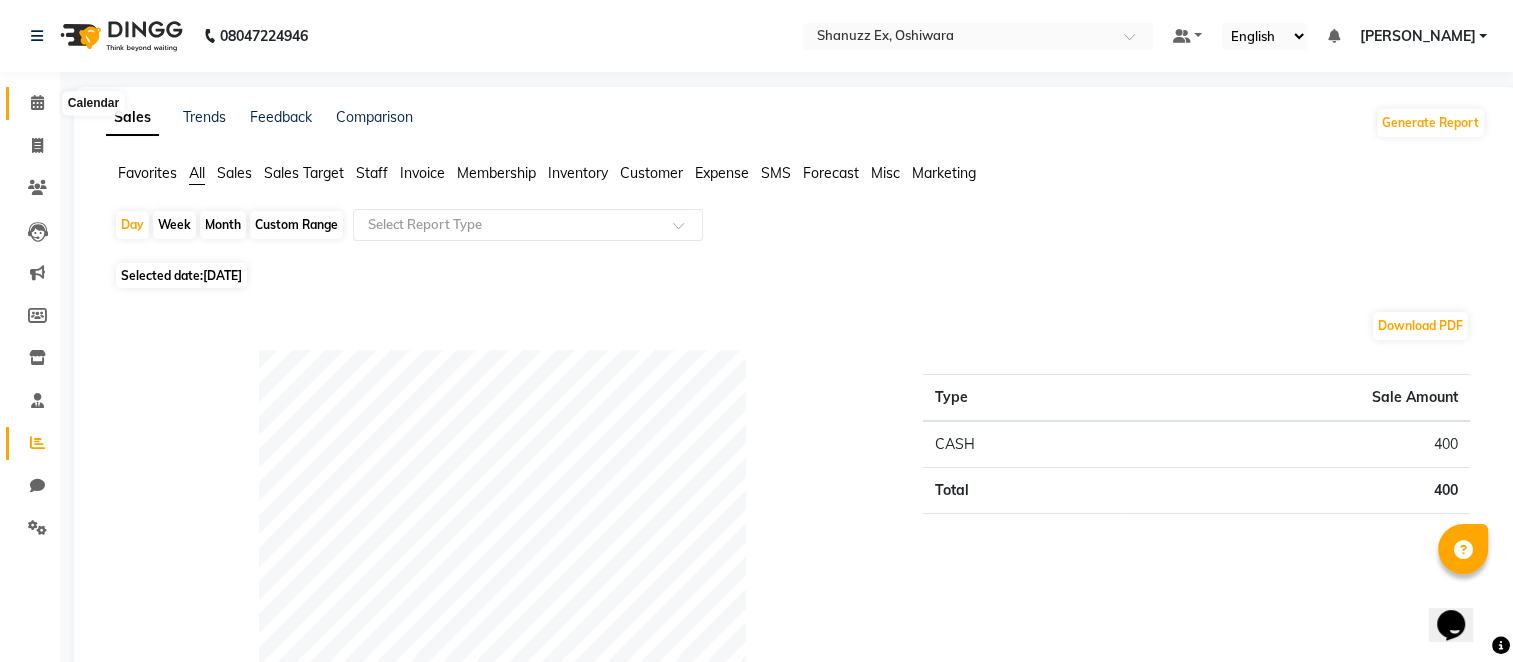 click 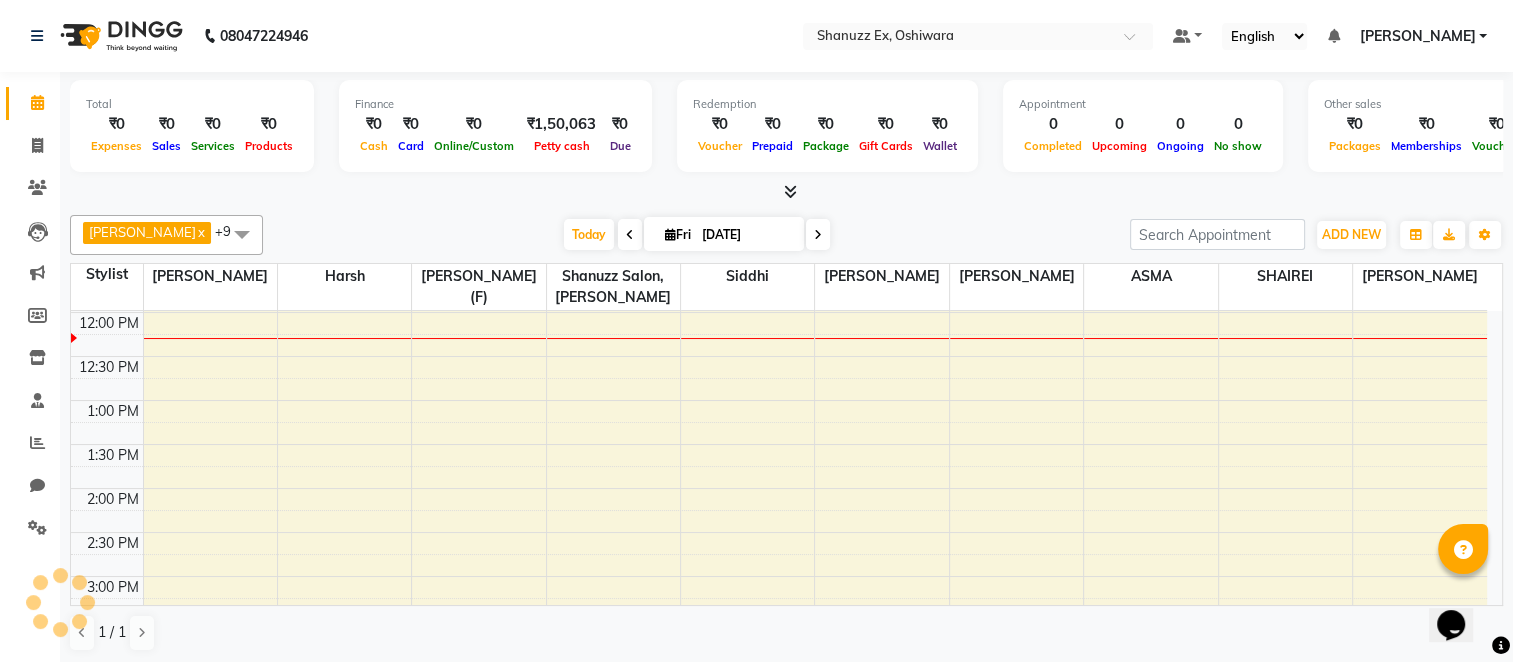 scroll, scrollTop: 0, scrollLeft: 0, axis: both 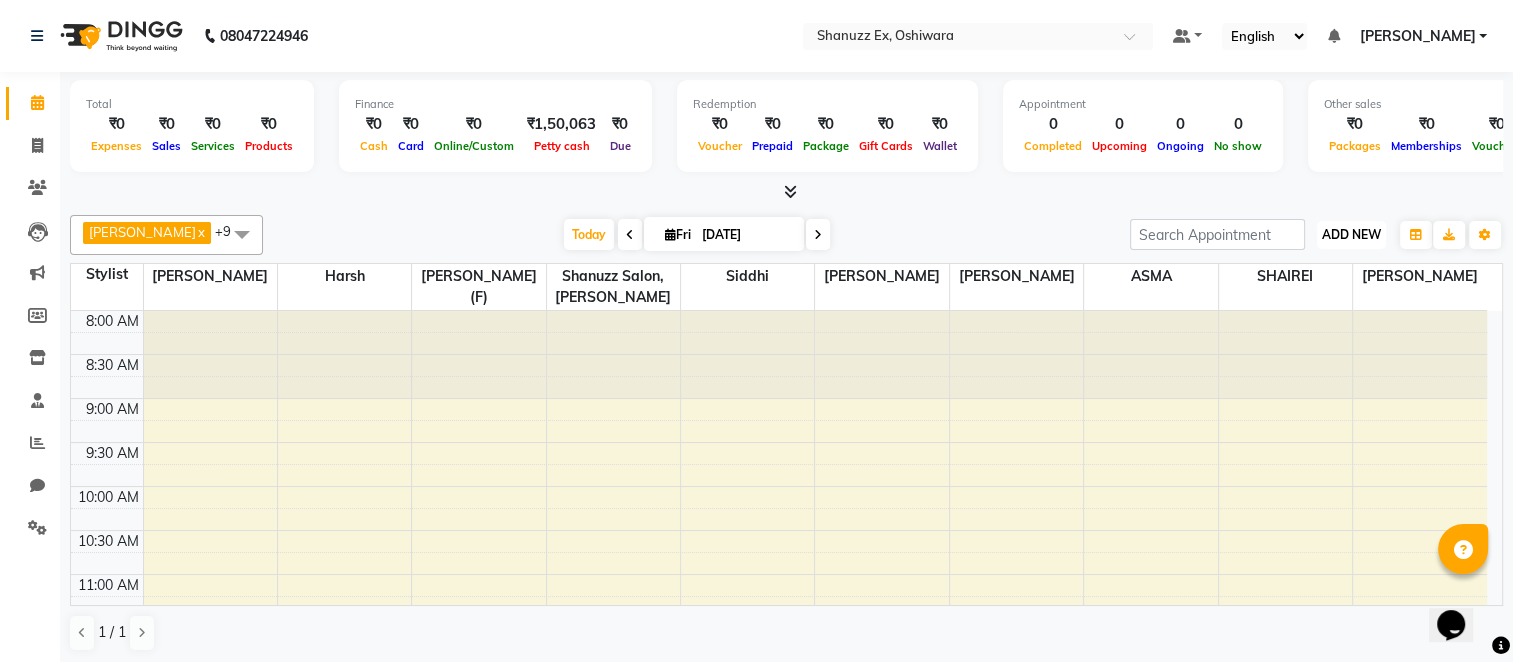 click on "ADD NEW Toggle Dropdown" at bounding box center [1351, 235] 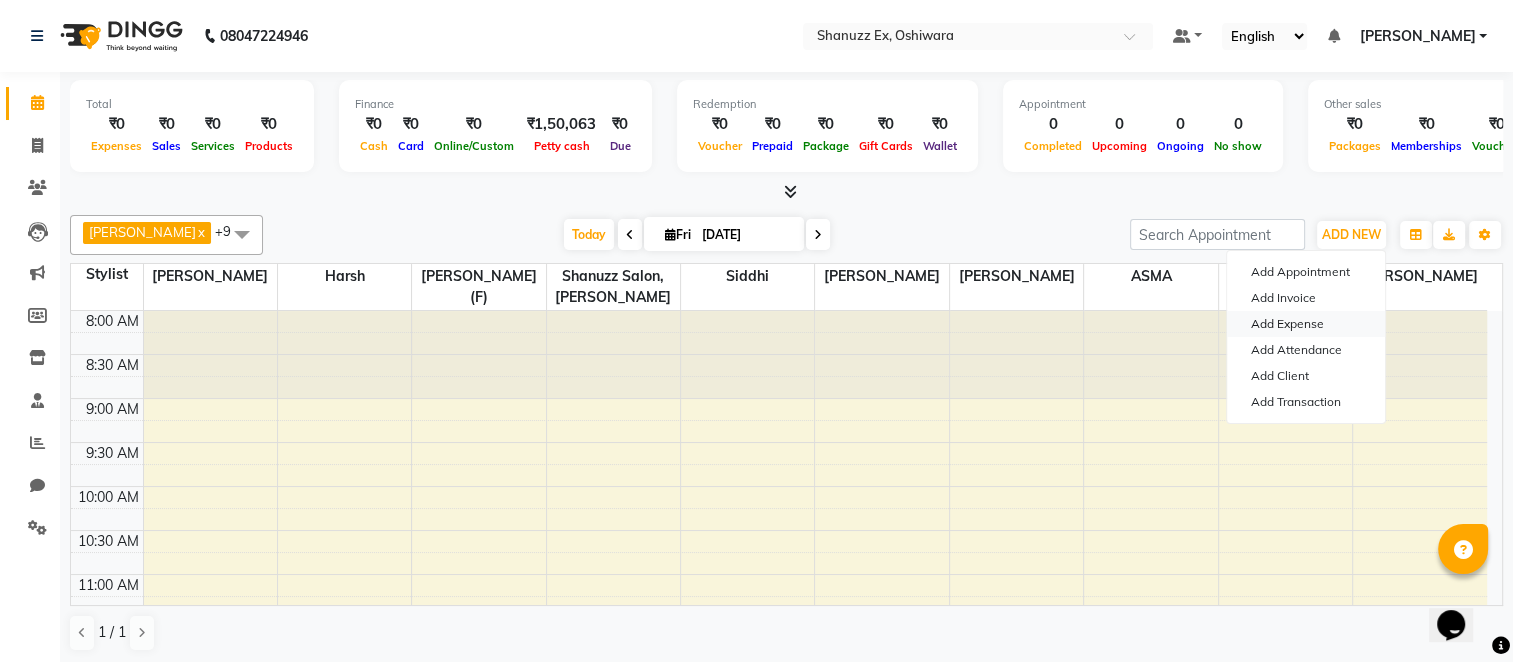 click on "Add Expense" at bounding box center (1306, 324) 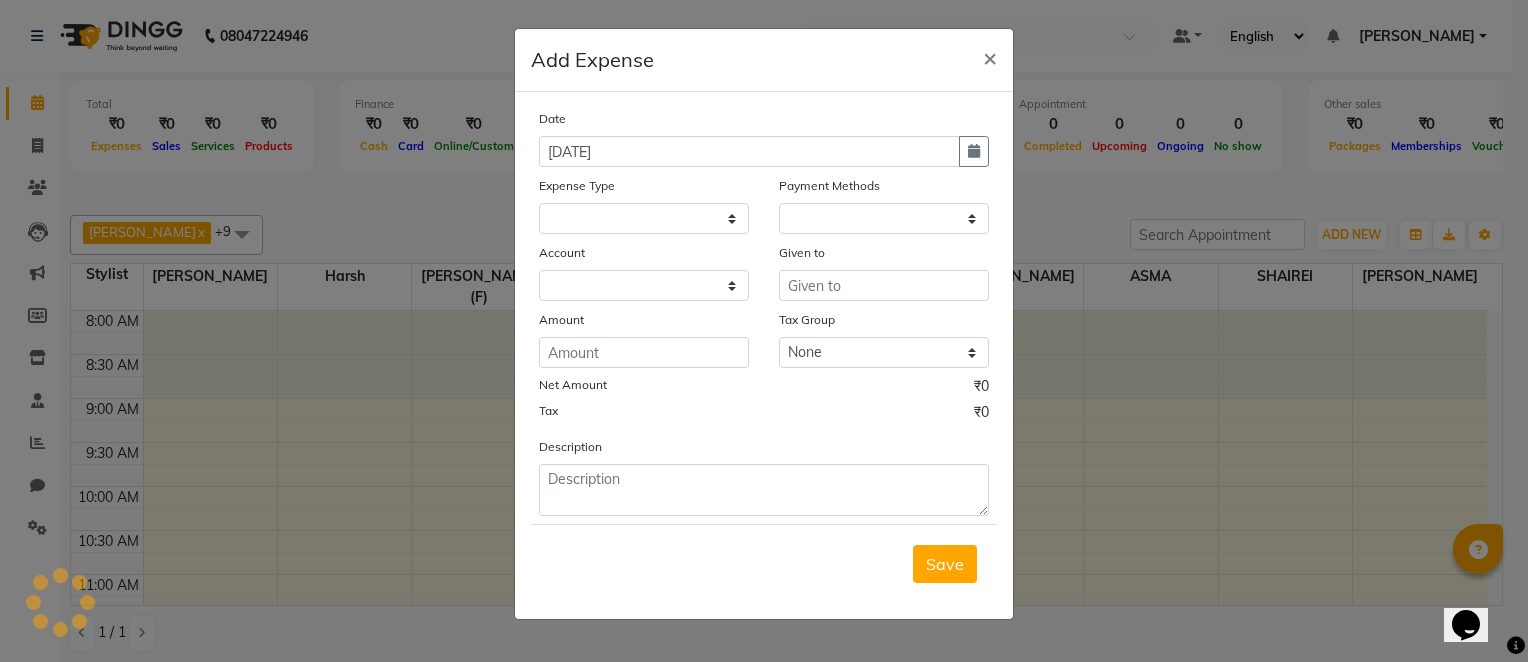 select on "1" 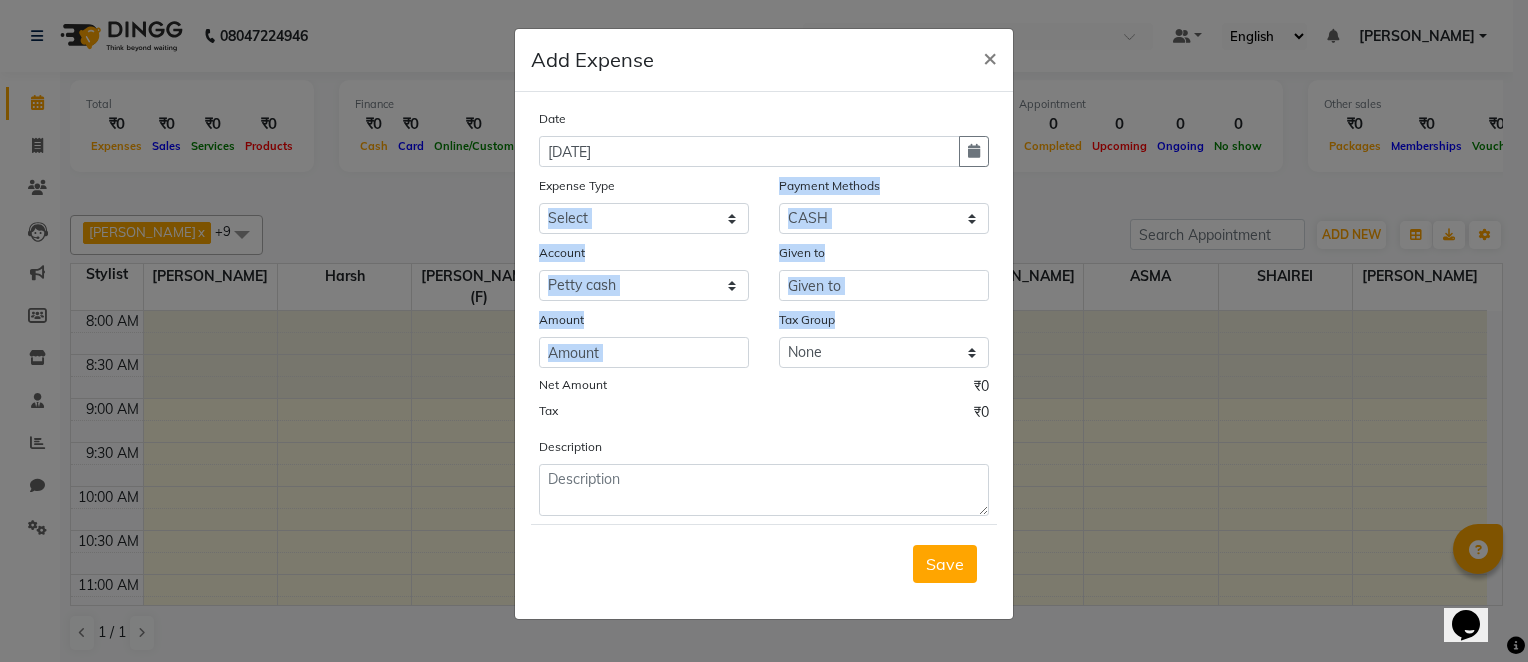drag, startPoint x: 1284, startPoint y: 317, endPoint x: 691, endPoint y: 209, distance: 602.7545 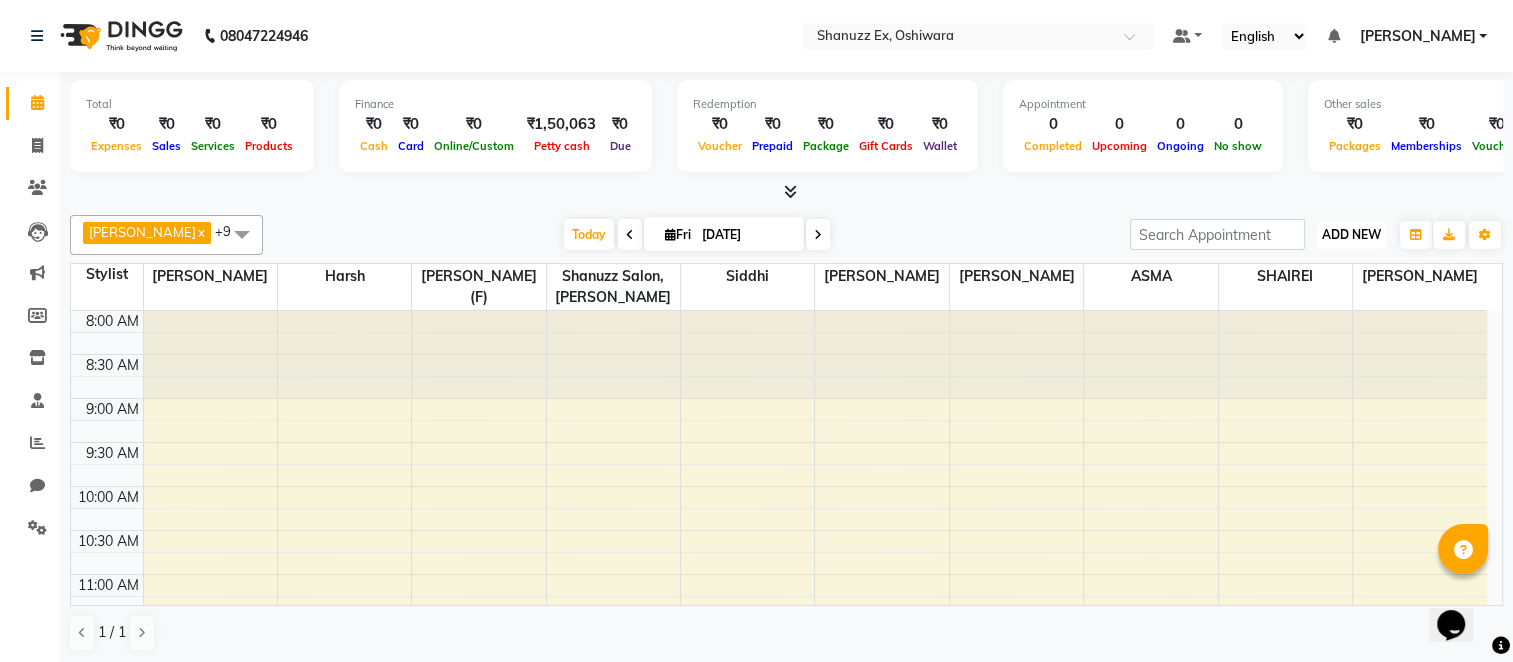 click on "ADD NEW Toggle Dropdown" at bounding box center [1351, 235] 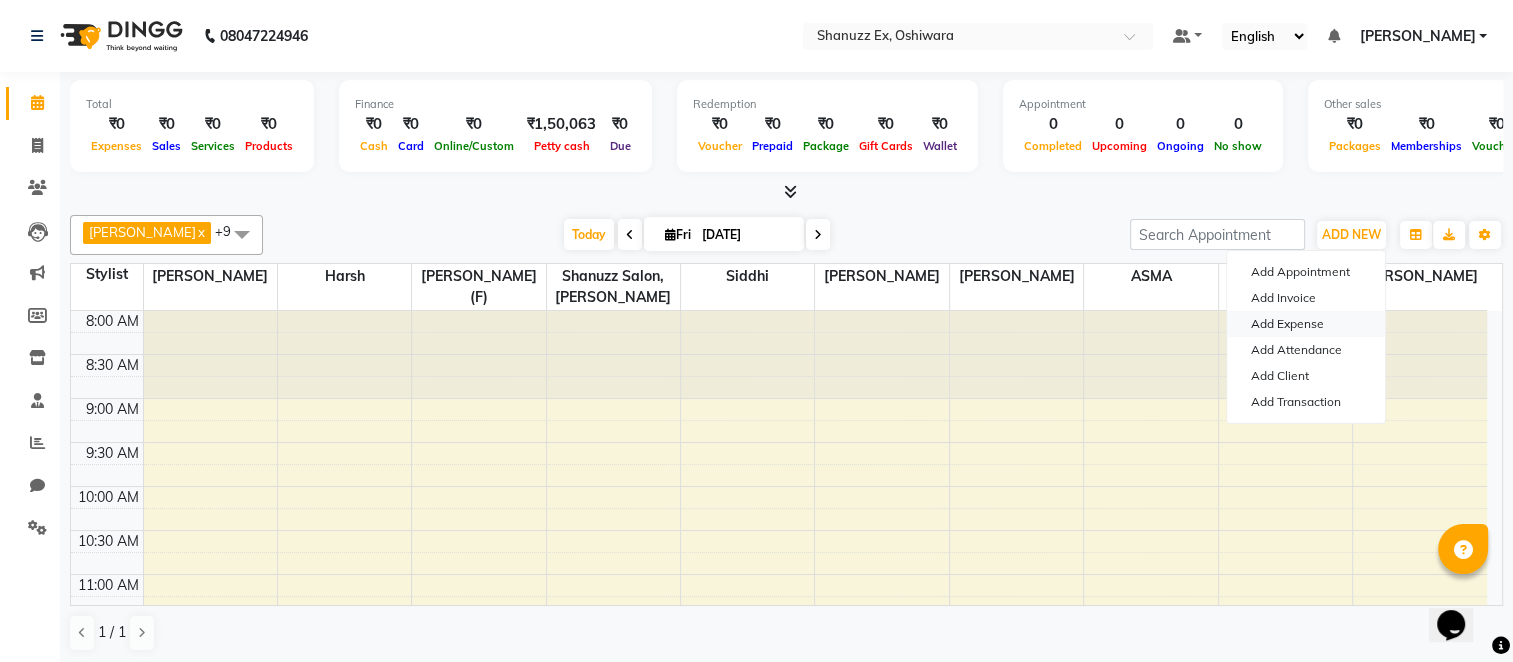 click on "Add Expense" at bounding box center [1306, 324] 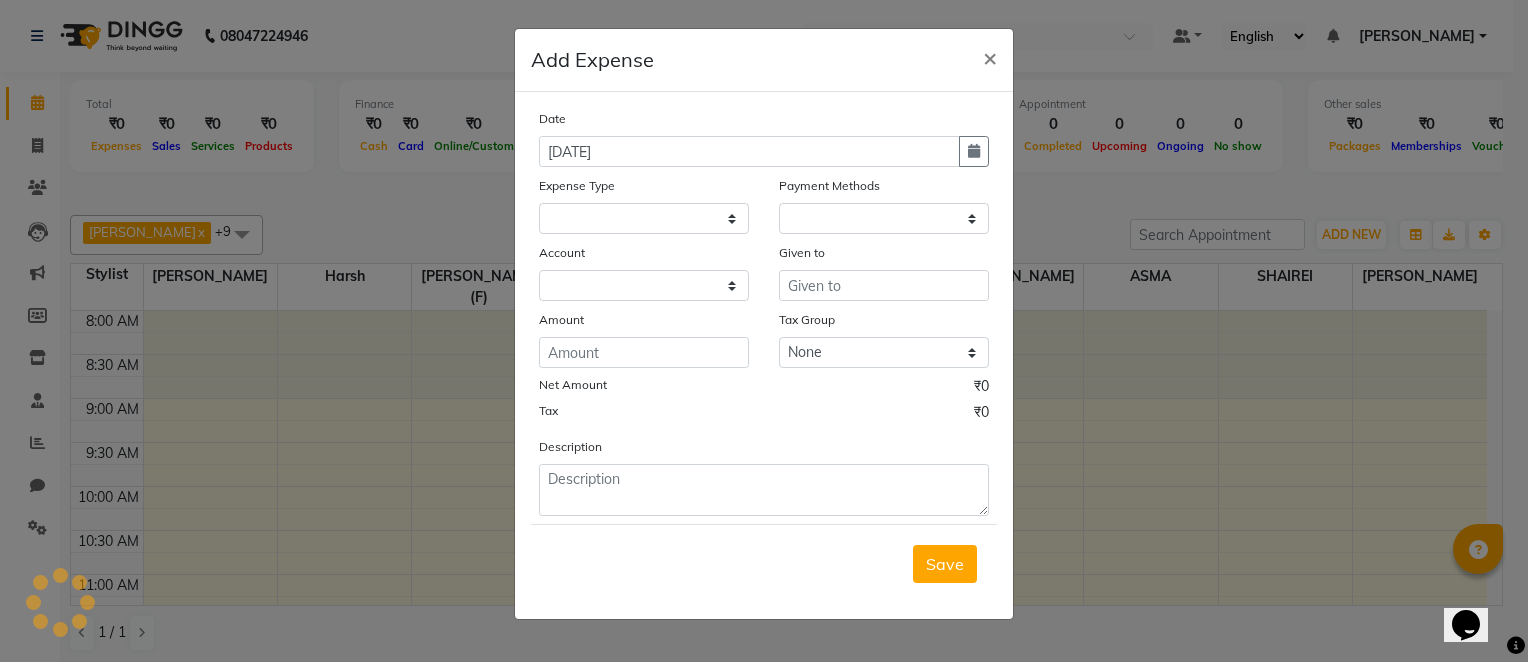 select 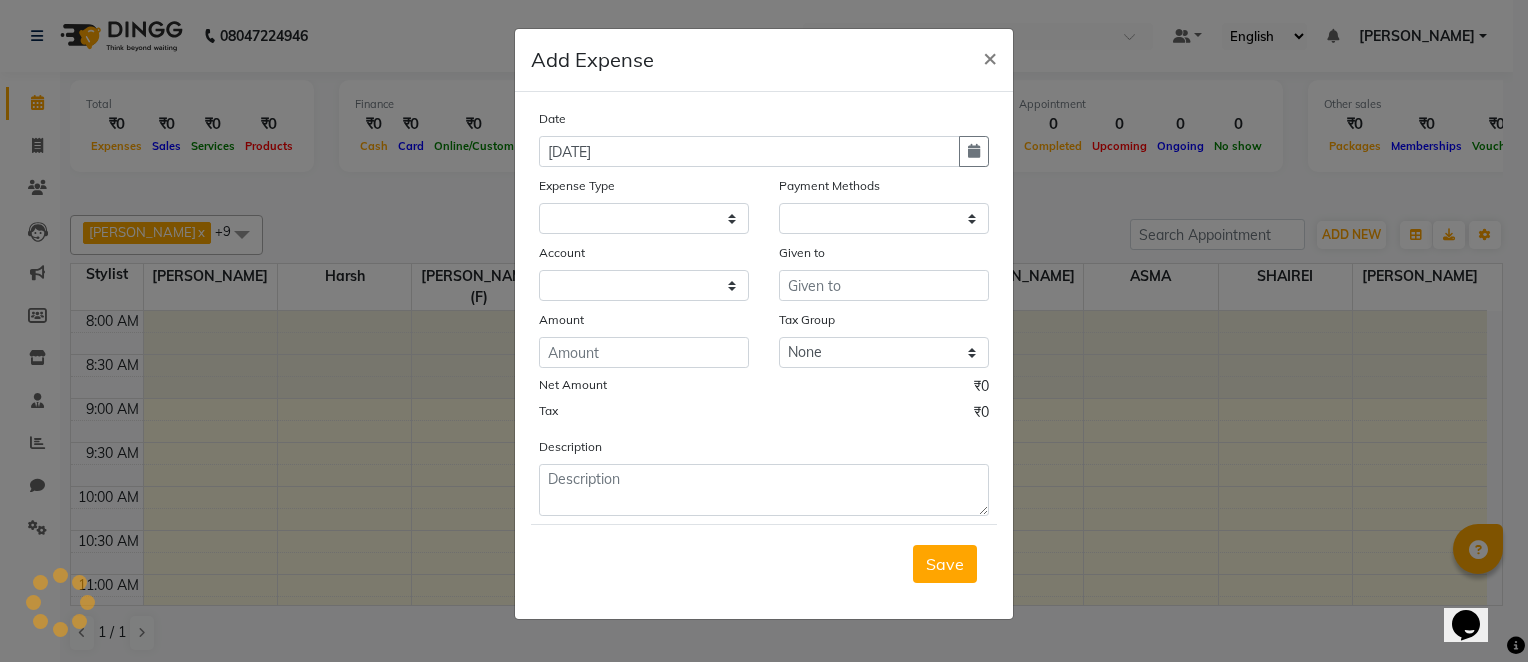 select on "1" 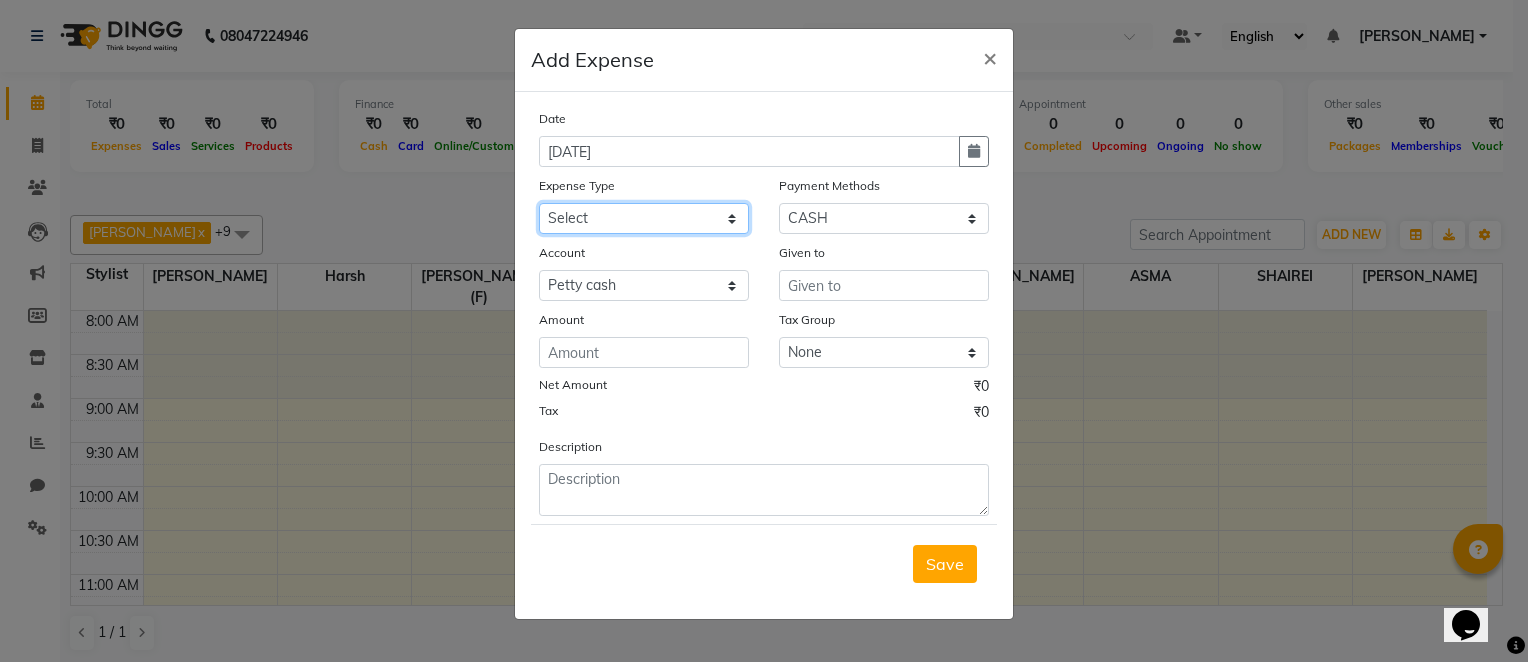 click on "Select Advance Salary Client Snacks Electricity Bill Marketing Maintenance Miscellaneous Pantry Product Salon Laundry Salon Maintenance Salon Rent Salon Supplies Salon Supplies EMI [PERSON_NAME] Sir Incentive Staff Bonus Staff Incentive Staff Quarters Deposit Staff Quarters Rent Staff Salary Staff Snacks Staff Tea & Refreshments Staff Tip Water - Tanker Expense Water - Watchmen Expense" 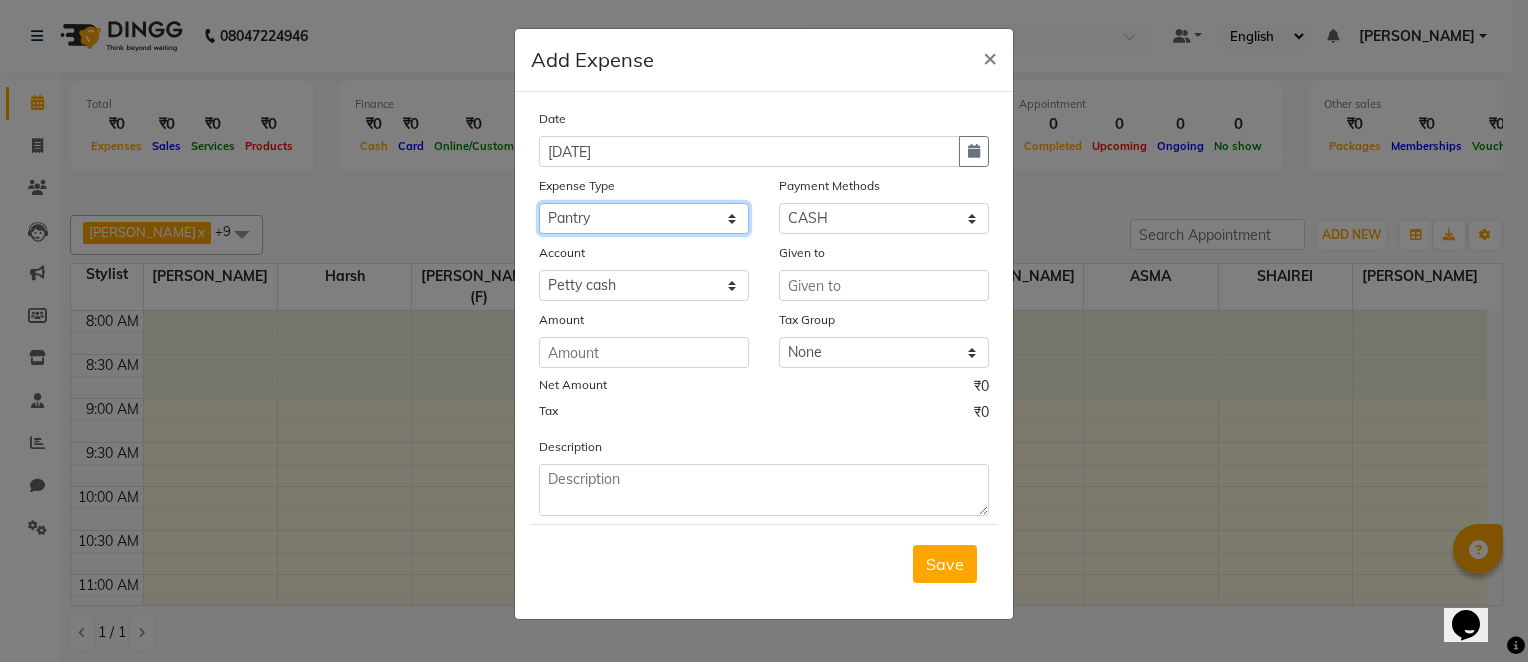 click on "Select Advance Salary Client Snacks Electricity Bill Marketing Maintenance Miscellaneous Pantry Product Salon Laundry Salon Maintenance Salon Rent Salon Supplies Salon Supplies EMI [PERSON_NAME] Sir Incentive Staff Bonus Staff Incentive Staff Quarters Deposit Staff Quarters Rent Staff Salary Staff Snacks Staff Tea & Refreshments Staff Tip Water - Tanker Expense Water - Watchmen Expense" 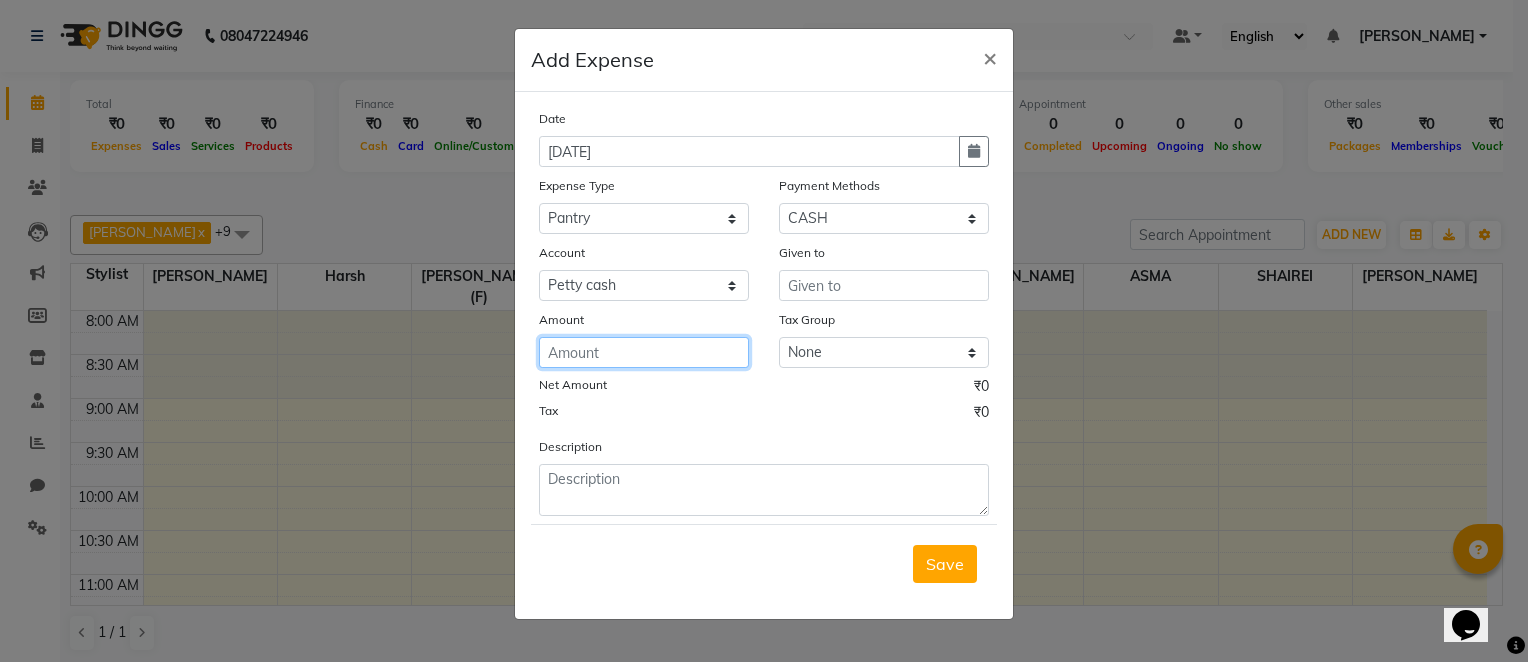 click 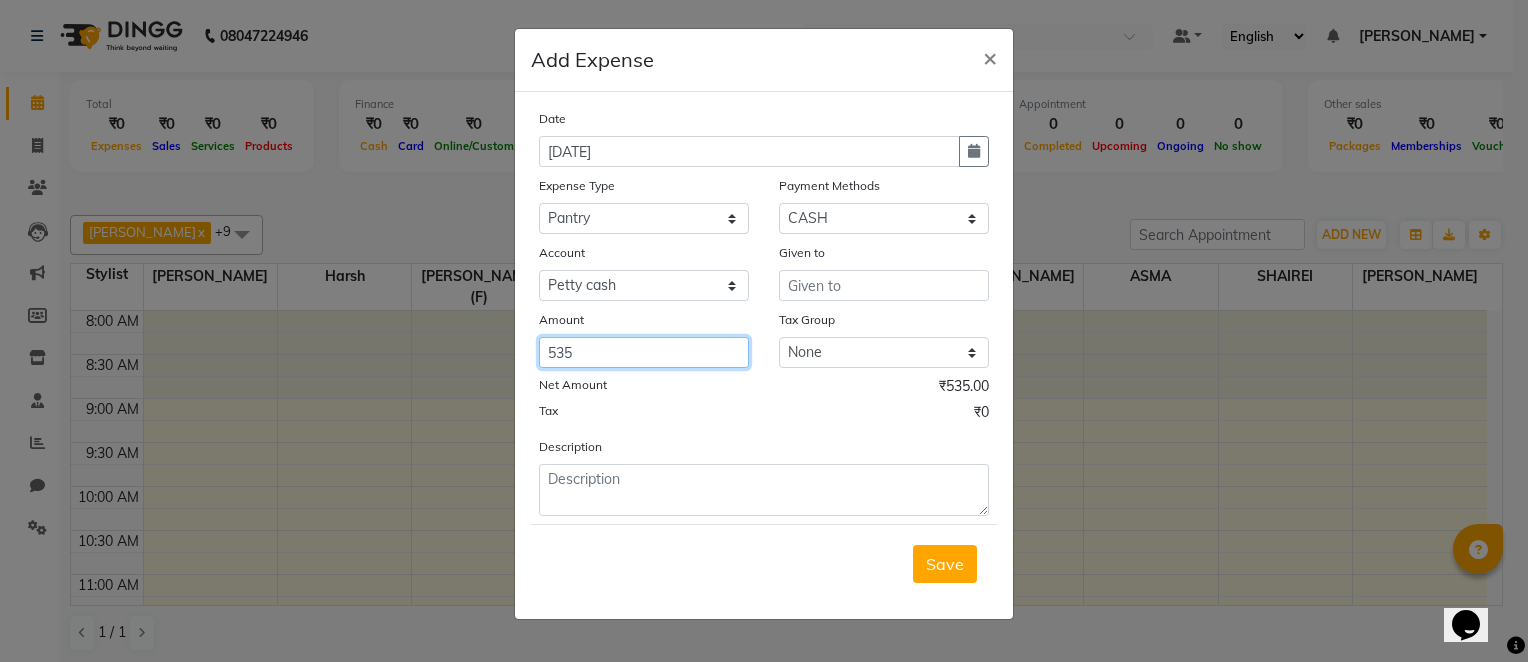 type on "535" 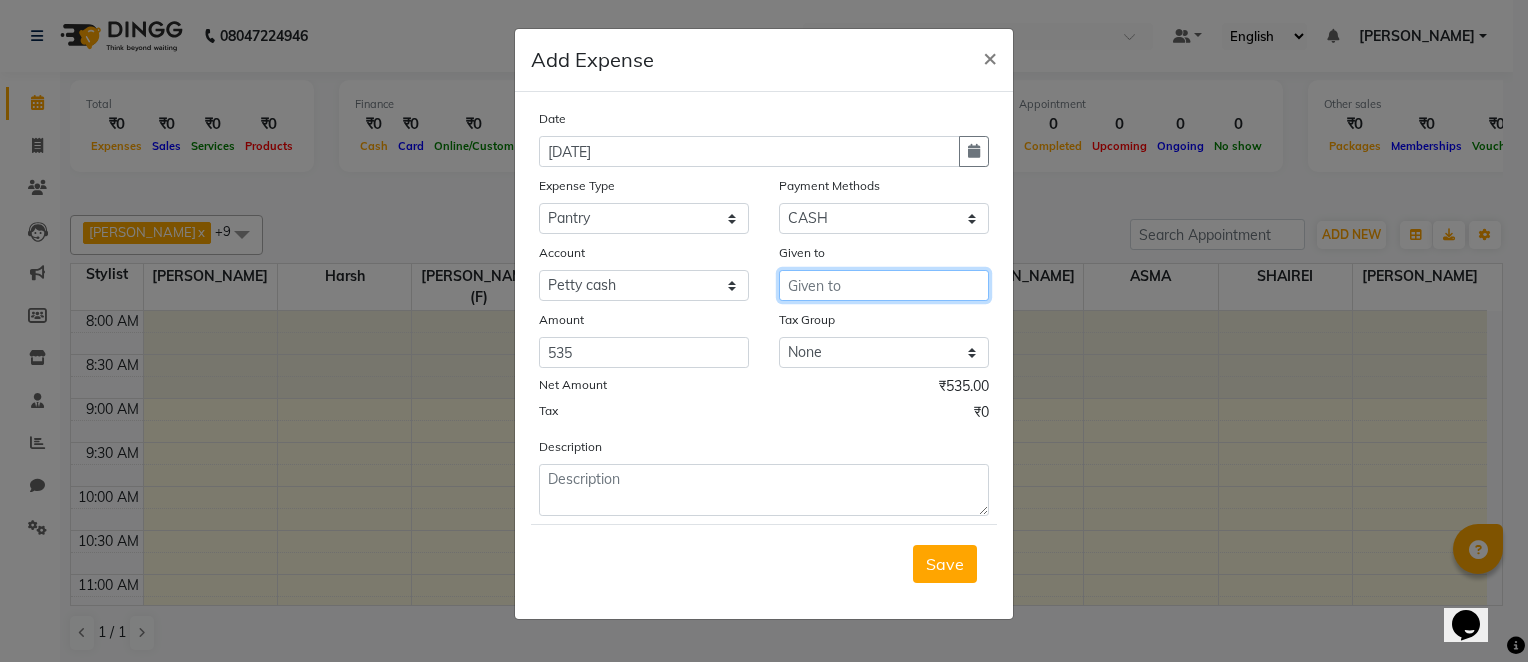 click at bounding box center (884, 285) 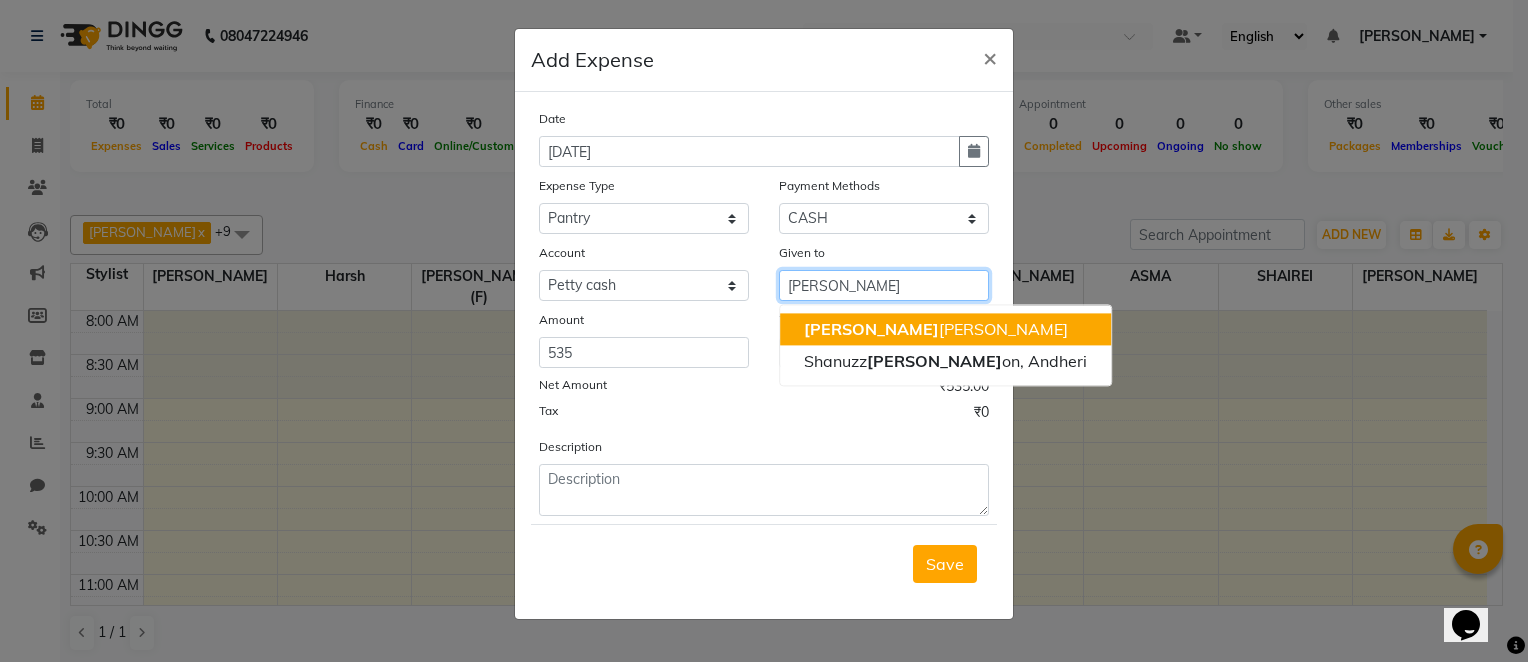 click on "[PERSON_NAME] Motha" at bounding box center (936, 329) 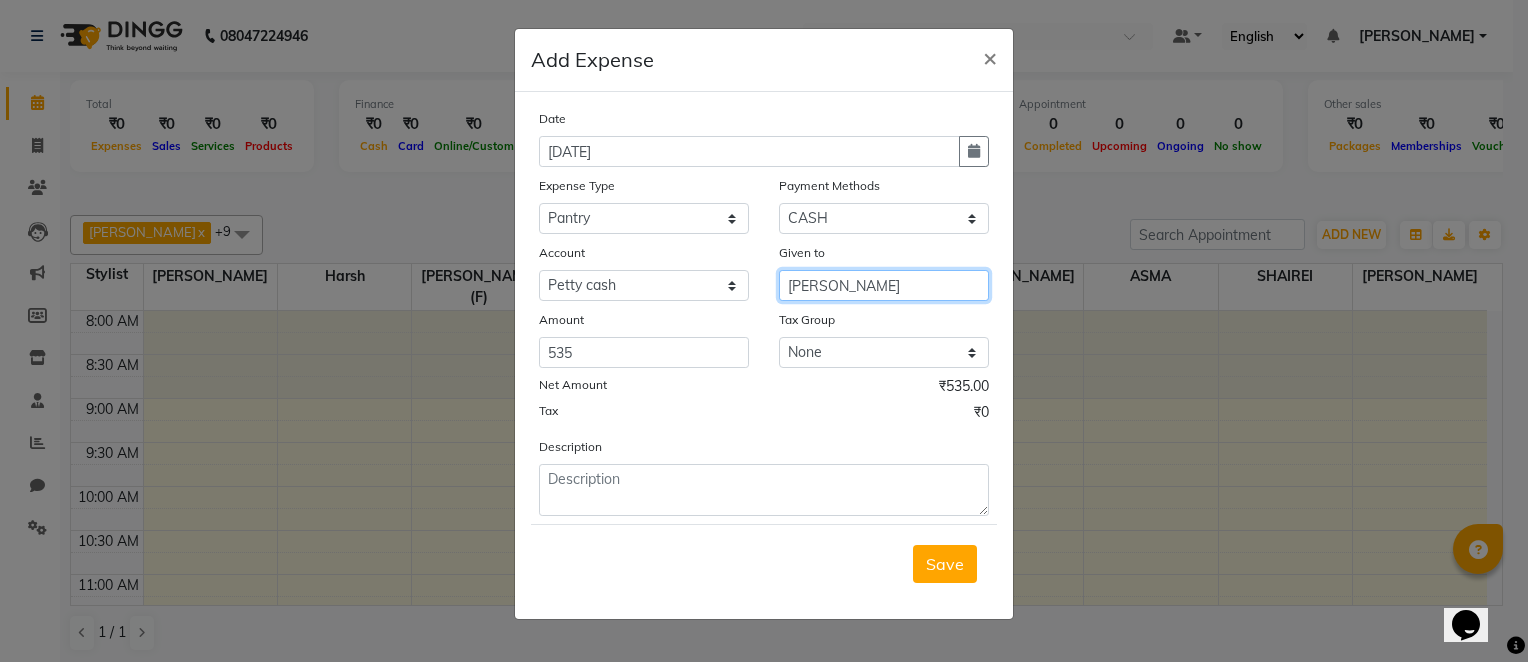 type on "[PERSON_NAME]" 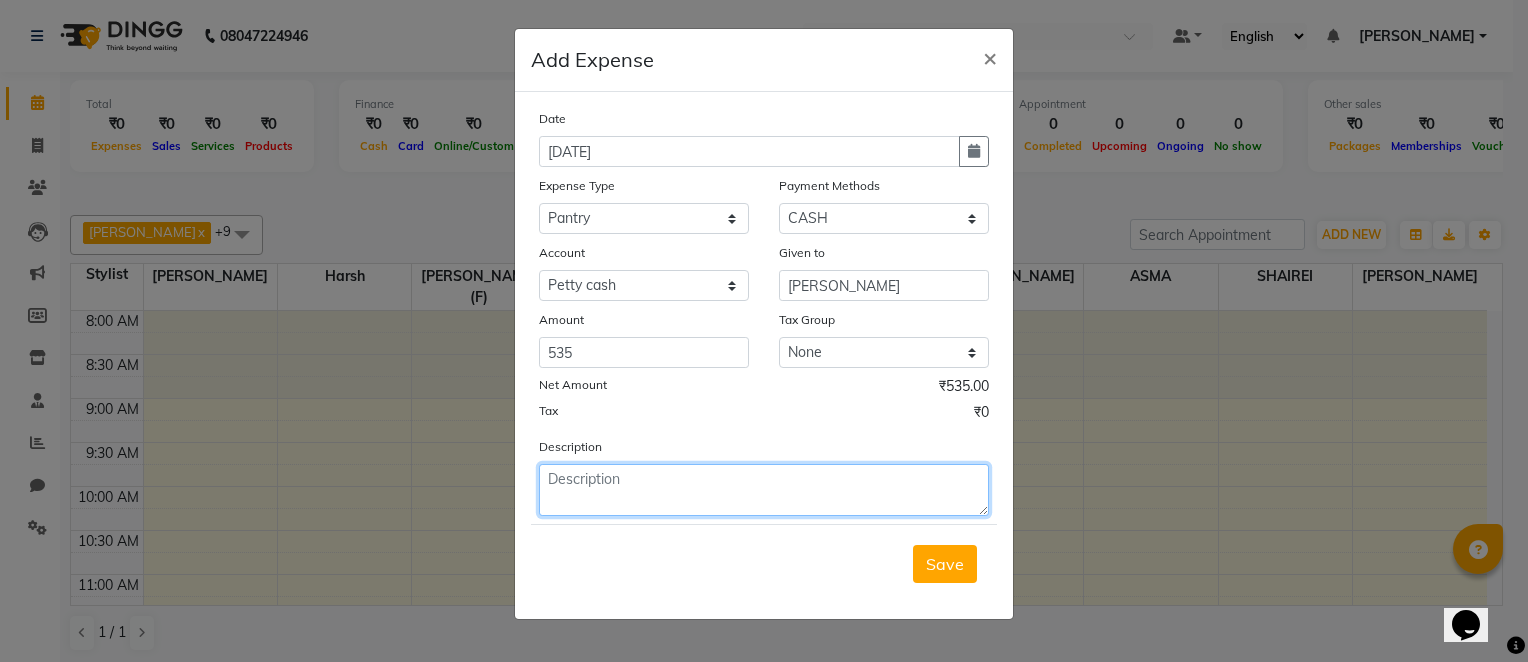 click 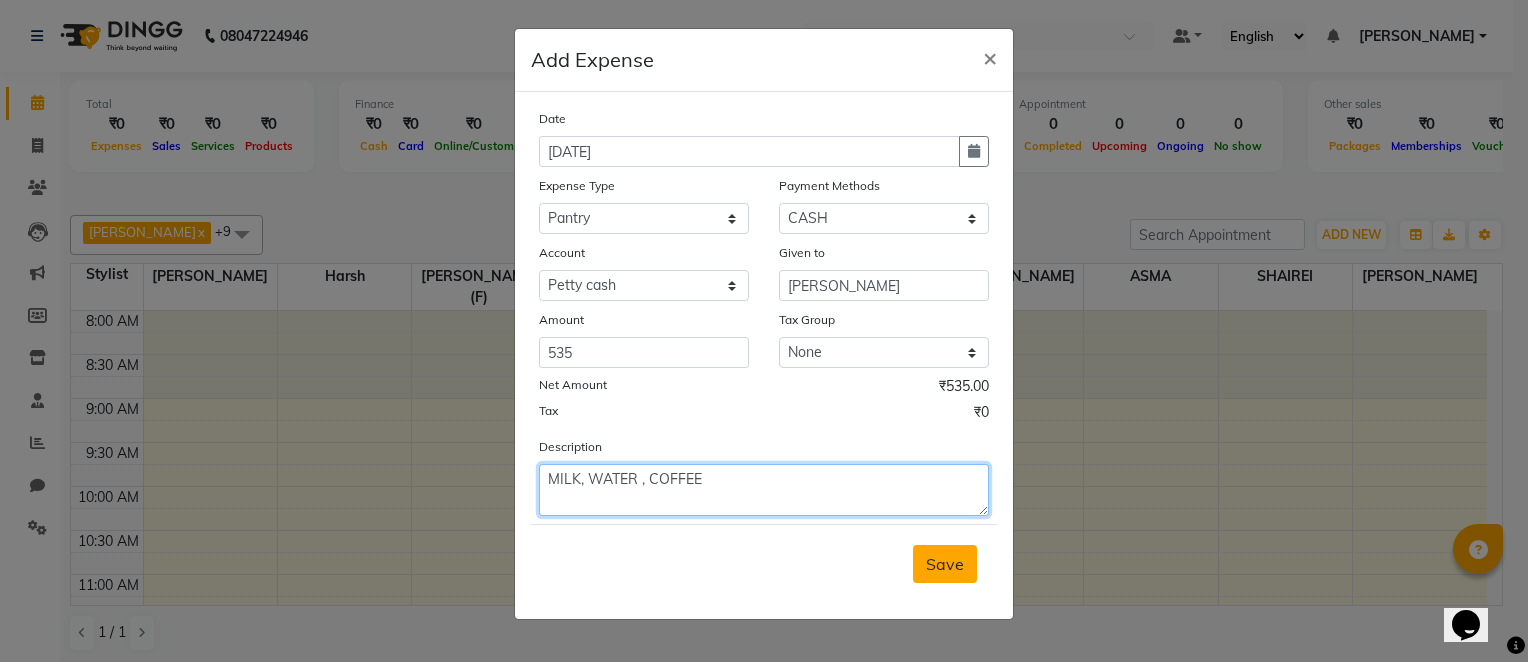 type on "MILK, WATER , COFFEE" 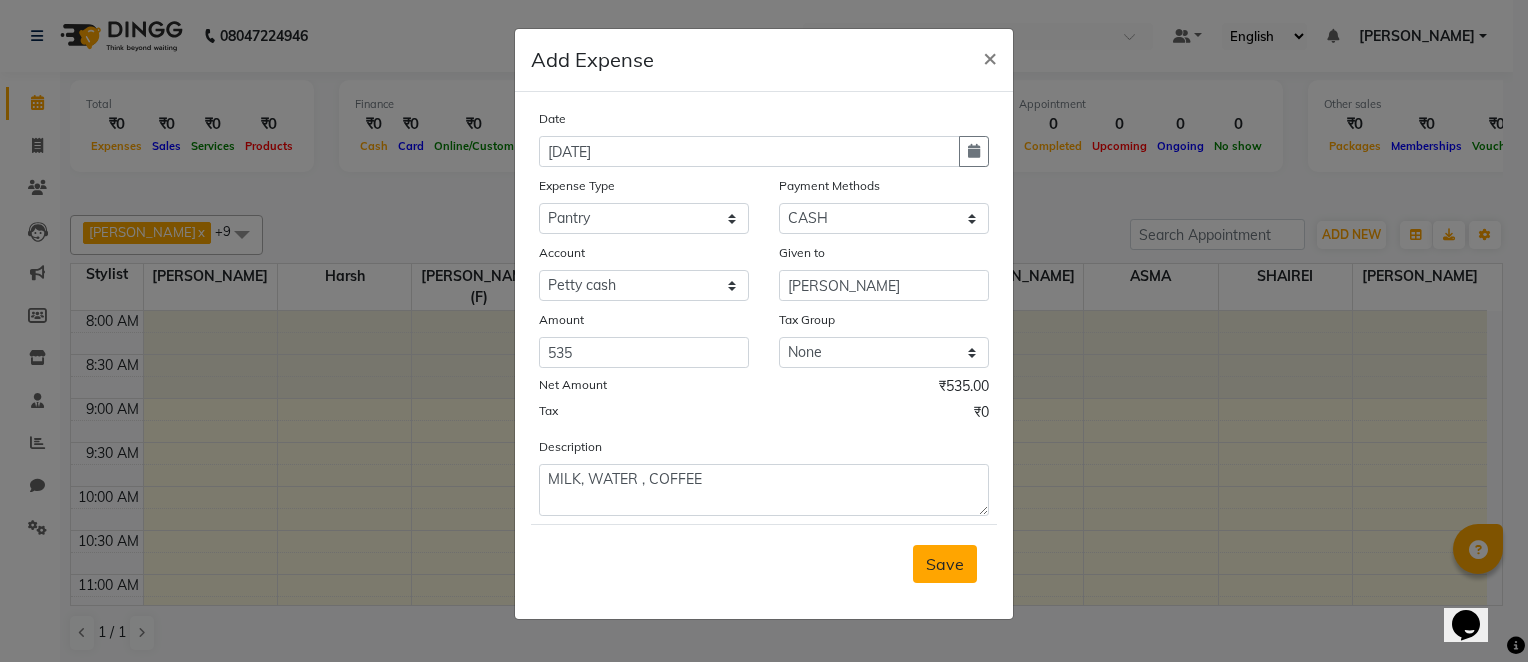 click on "Save" at bounding box center (945, 564) 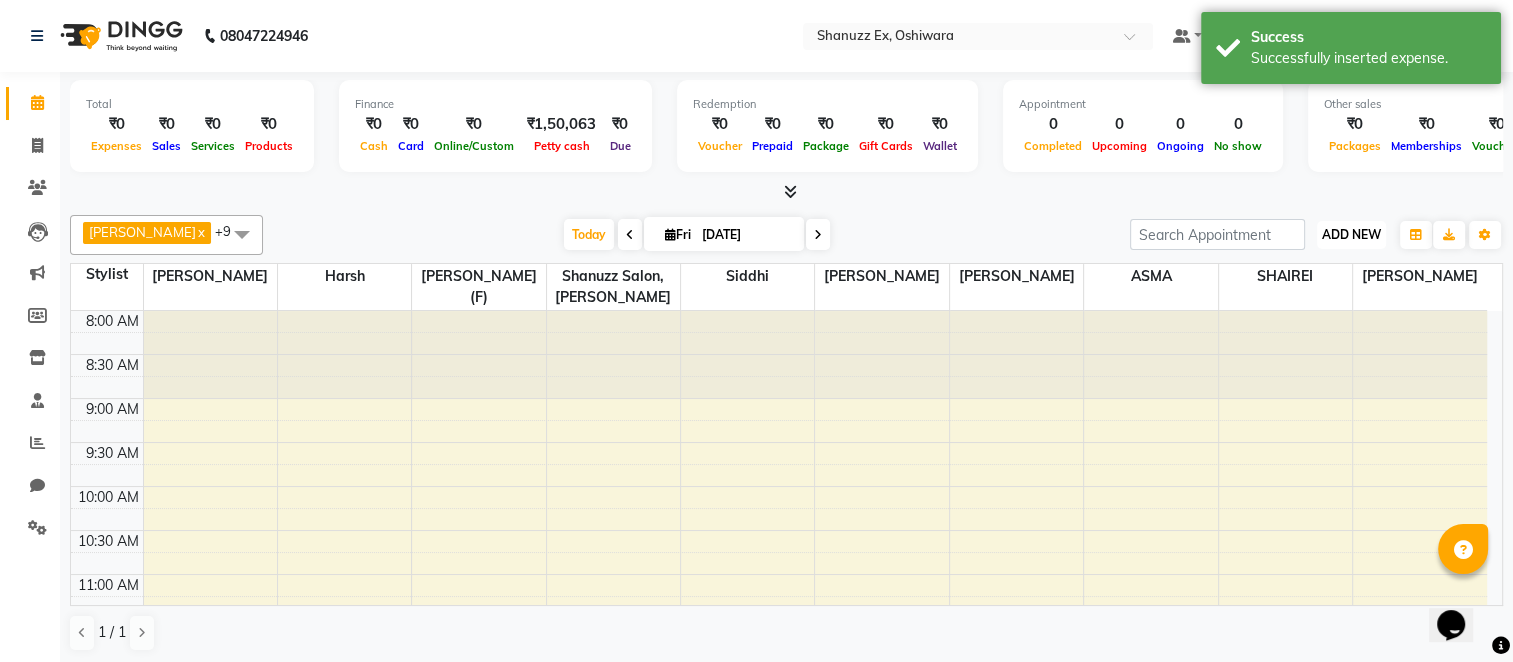 click on "ADD NEW" at bounding box center (1351, 234) 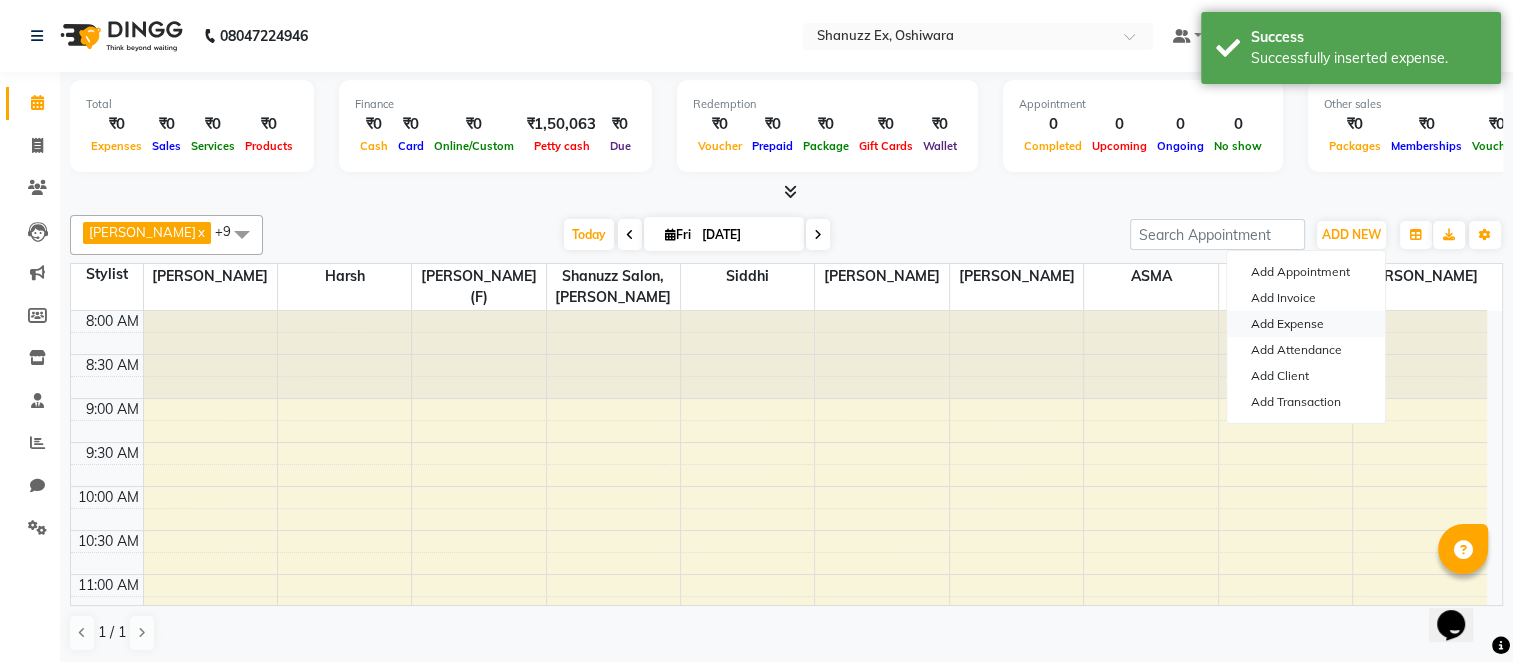 click on "Add Expense" at bounding box center [1306, 324] 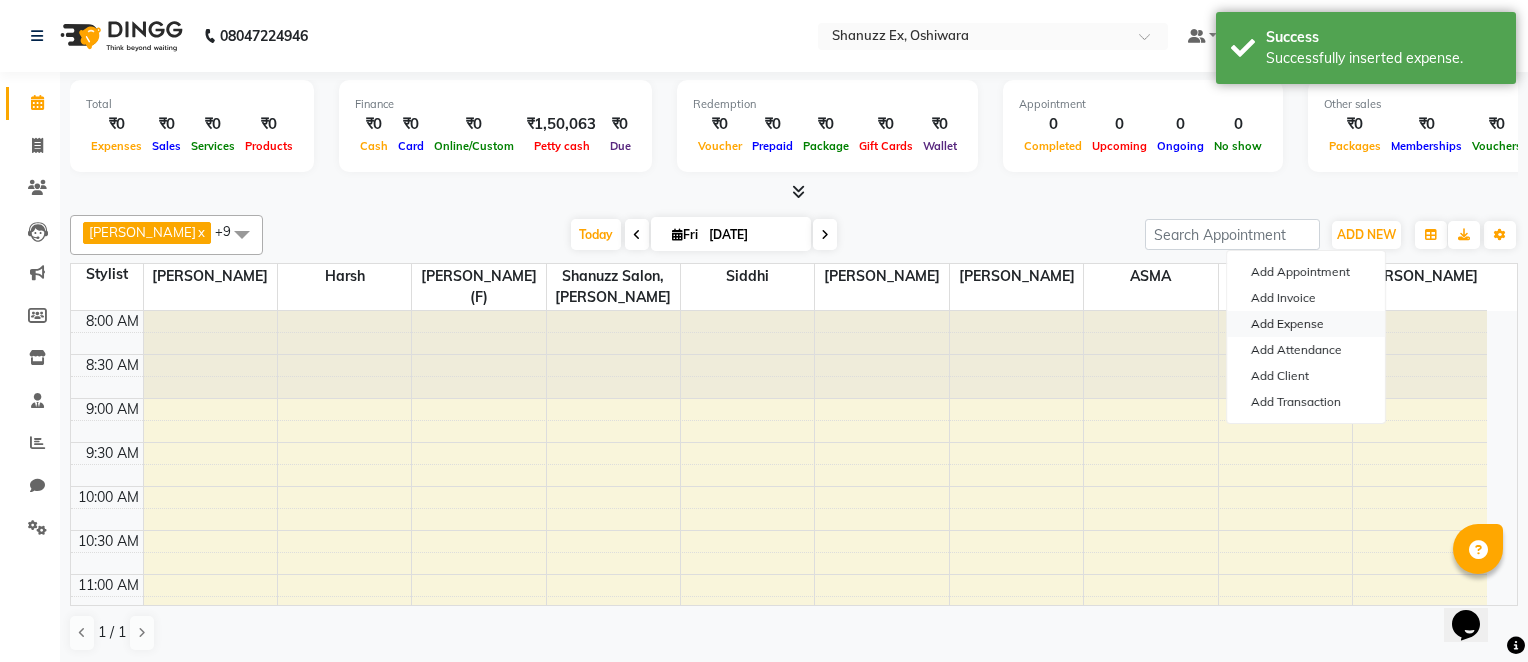select on "7358" 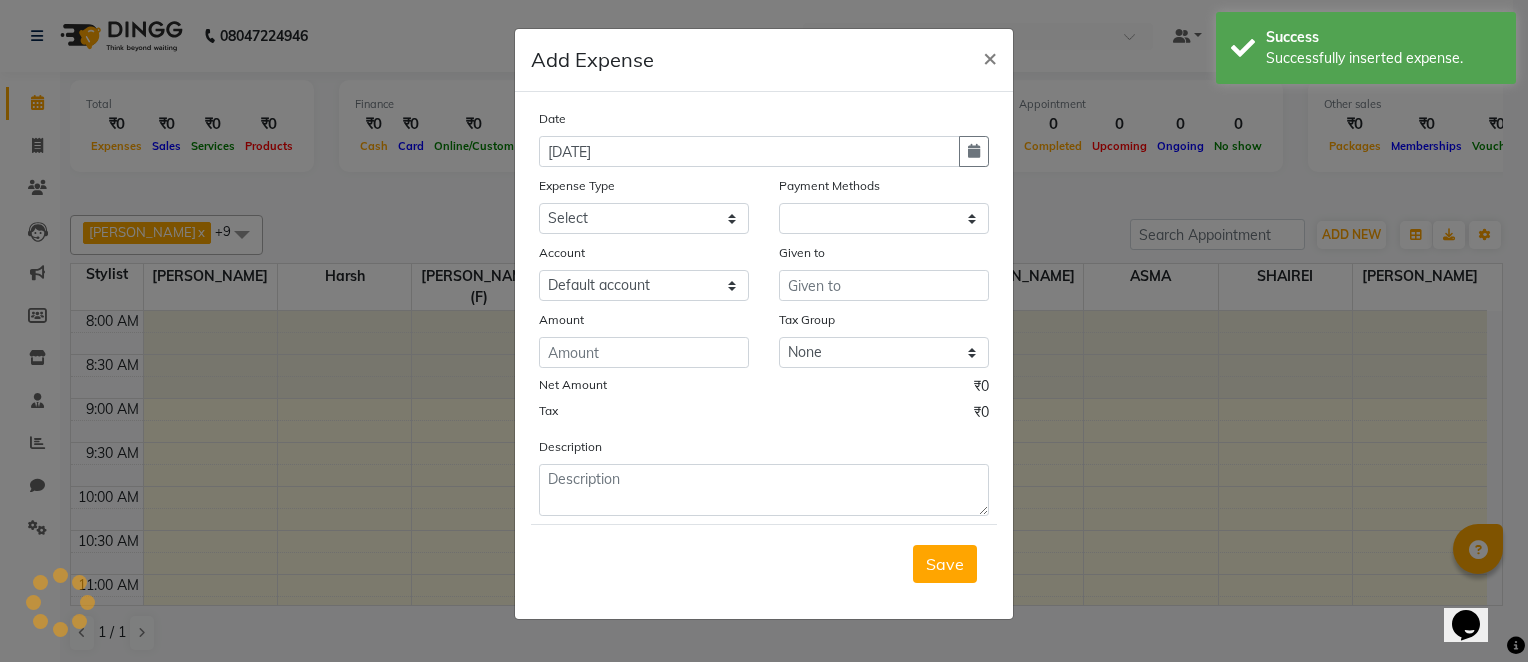 select on "1" 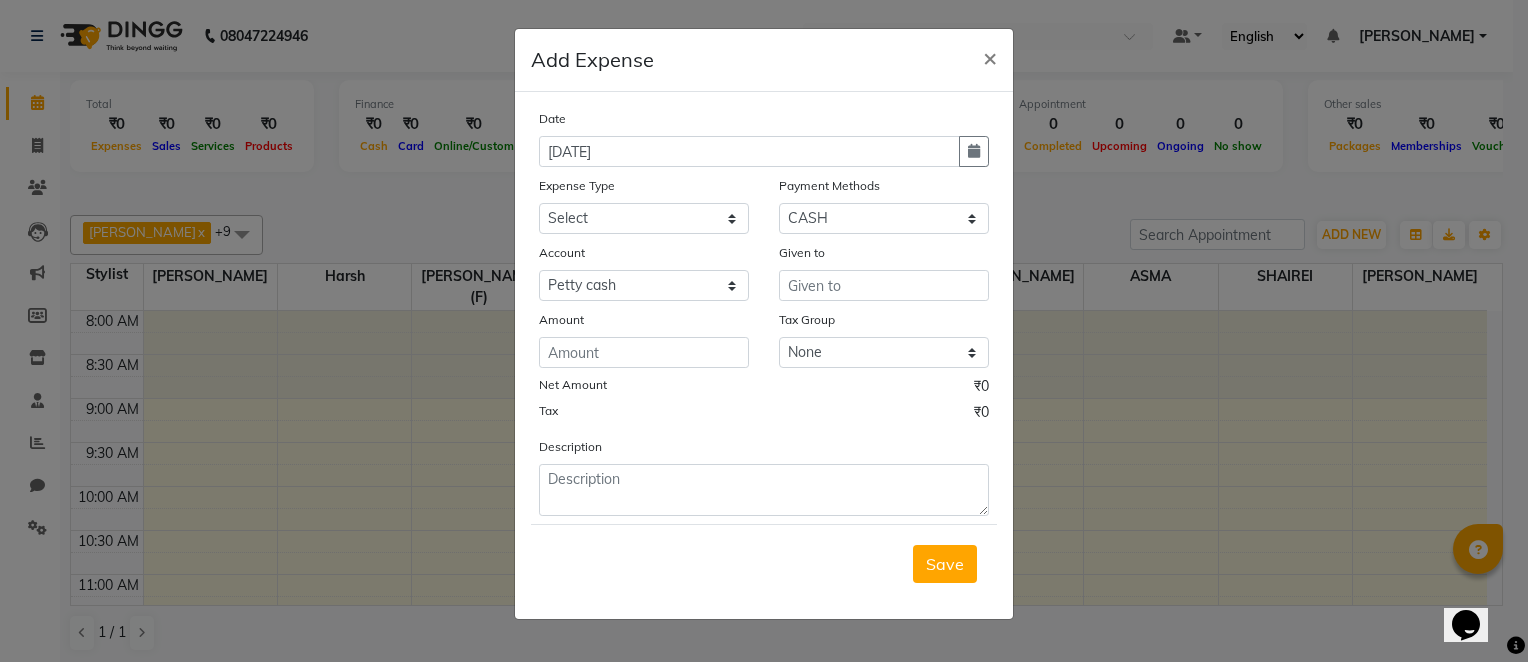 click on "Add Expense  × Date [DATE] Expense Type Select Advance Salary Client Snacks Electricity Bill Marketing Maintenance Miscellaneous Pantry Product Salon Laundry Salon Maintenance Salon Rent Salon Supplies Salon Supplies EMI [PERSON_NAME] Sir Incentive Staff Bonus Staff Incentive Staff Quarters Deposit Staff Quarters Rent Staff Salary Staff Snacks Staff Tea & Refreshments Staff Tip Water - Tanker Expense Water - Watchmen Expense Payment Methods Select CASH Wallet Account Select [PERSON_NAME] cash Default account Given to Amount Tax Group None GST Net Amount ₹0 Tax ₹0 Description  Save" 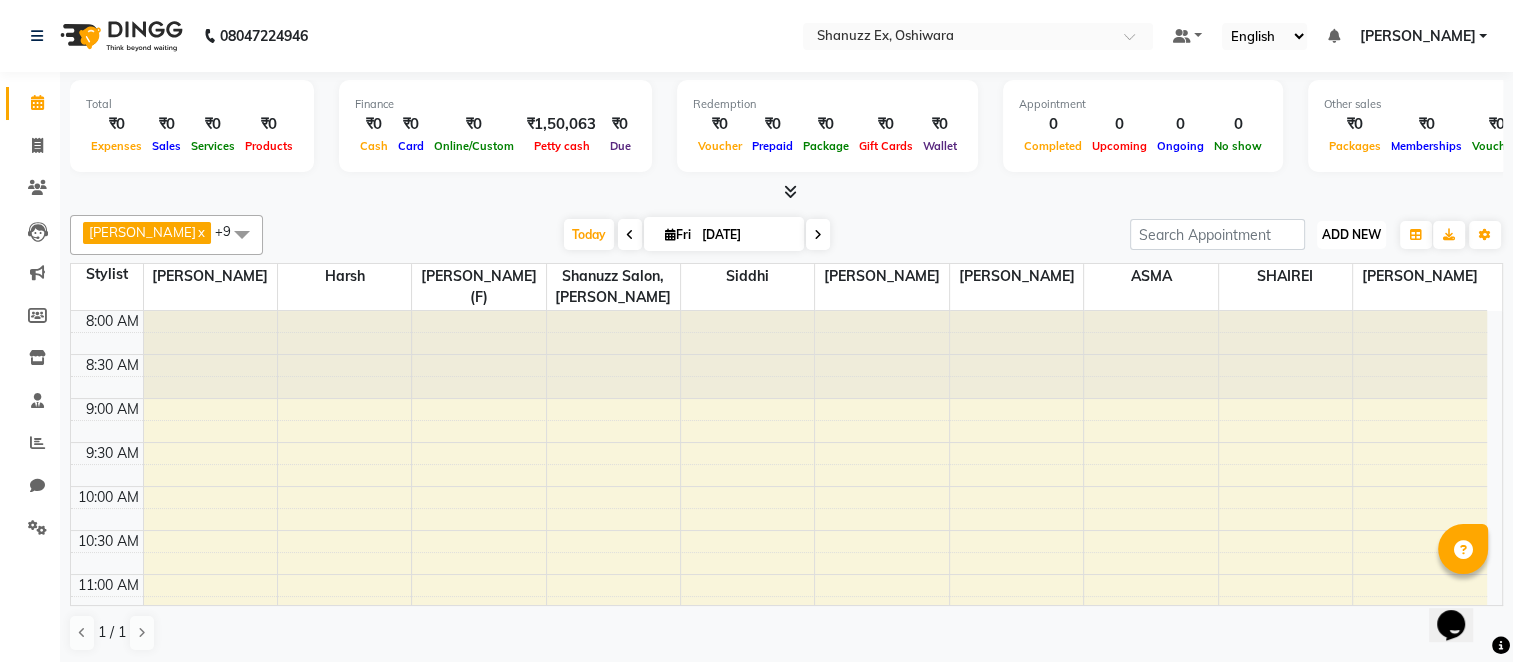 click on "ADD NEW" at bounding box center [1351, 234] 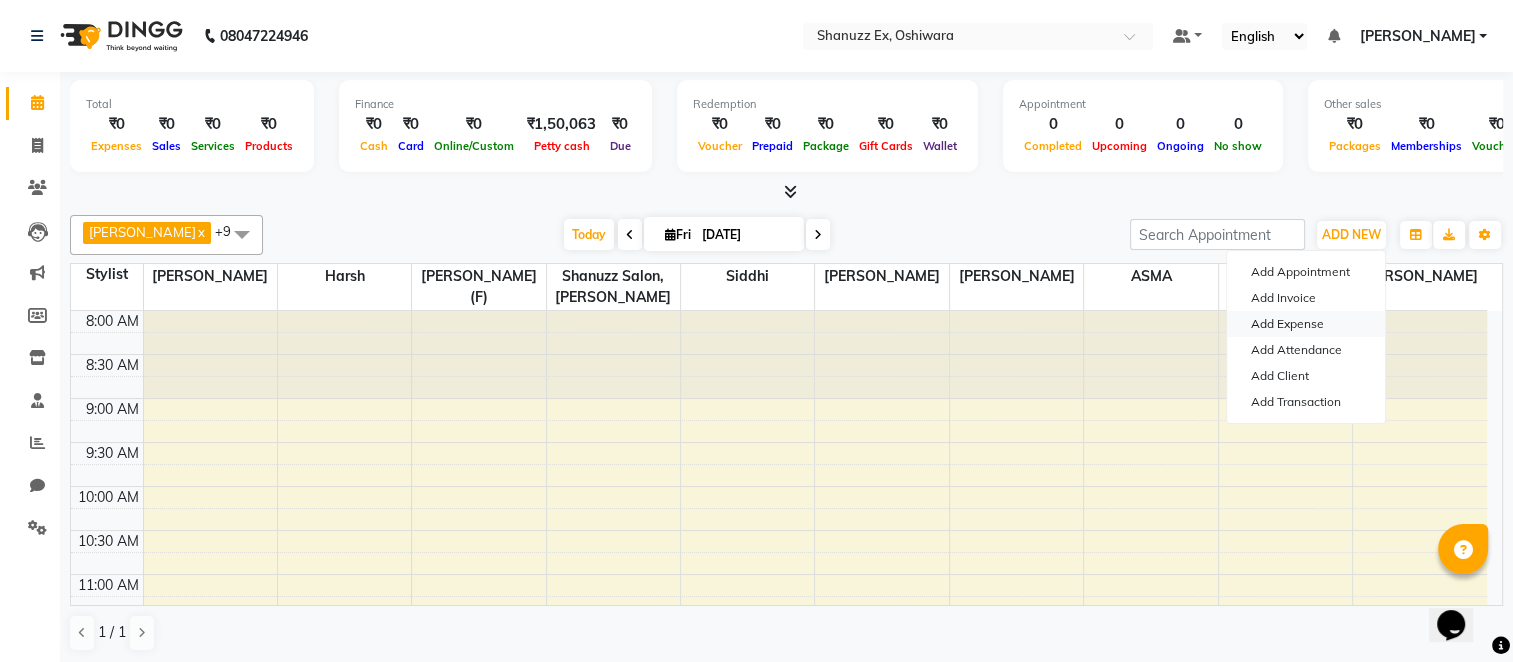 click on "Add Expense" at bounding box center (1306, 324) 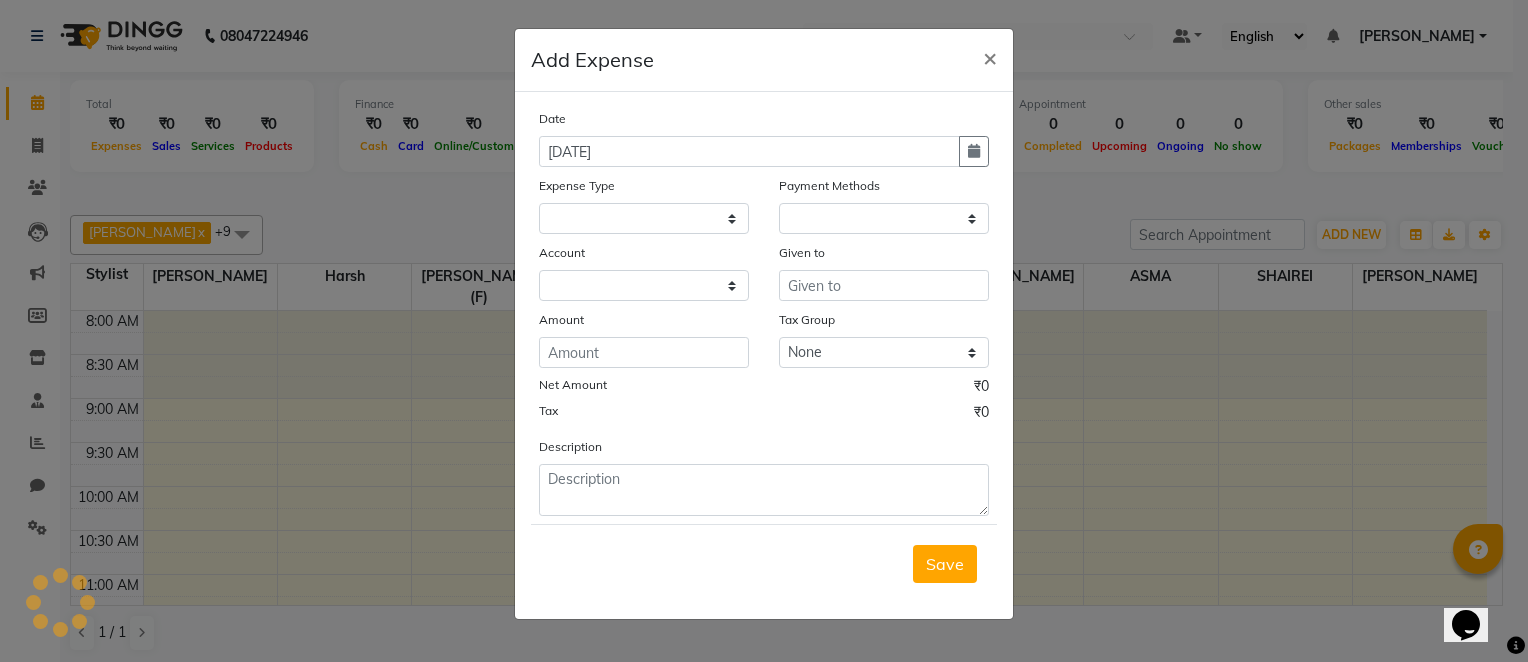 select 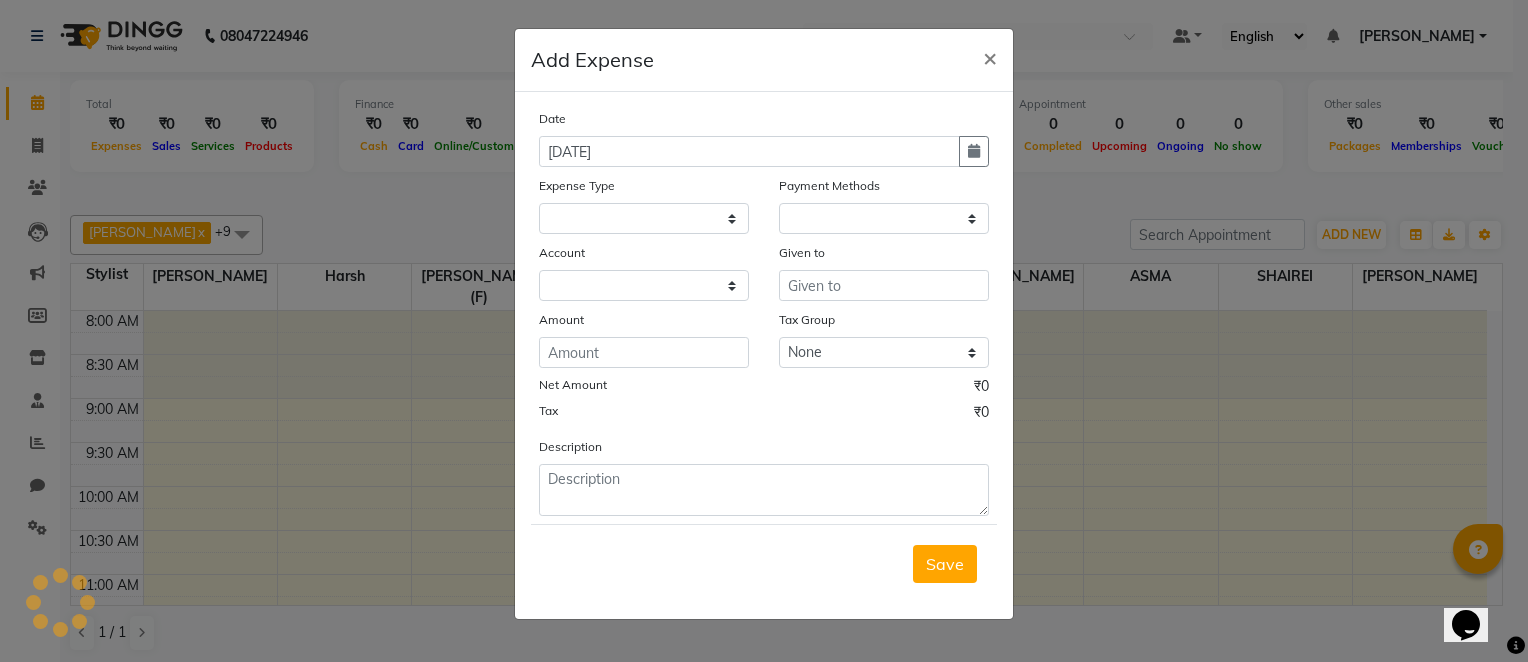 select on "1" 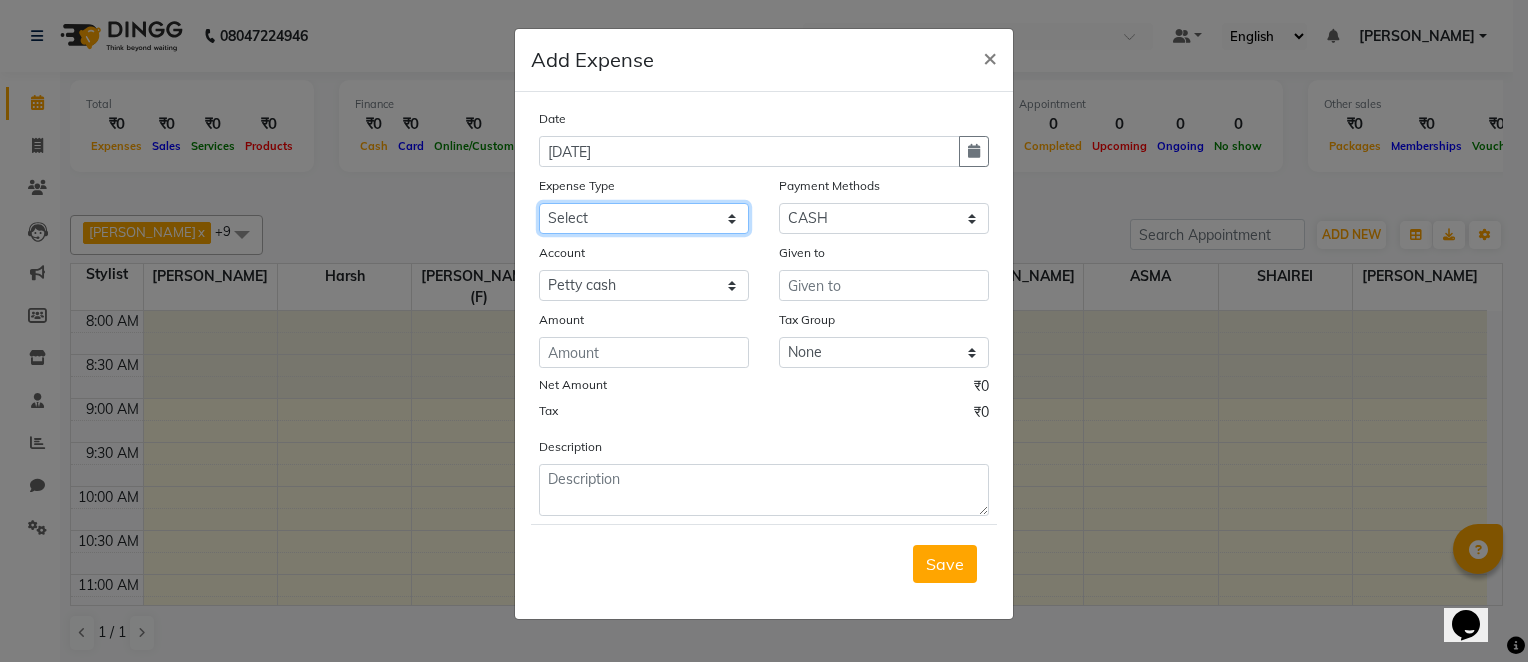click on "Select Advance Salary Client Snacks Electricity Bill Marketing Maintenance Miscellaneous Pantry Product Salon Laundry Salon Maintenance Salon Rent Salon Supplies Salon Supplies EMI [PERSON_NAME] Sir Incentive Staff Bonus Staff Incentive Staff Quarters Deposit Staff Quarters Rent Staff Salary Staff Snacks Staff Tea & Refreshments Staff Tip Water - Tanker Expense Water - Watchmen Expense" 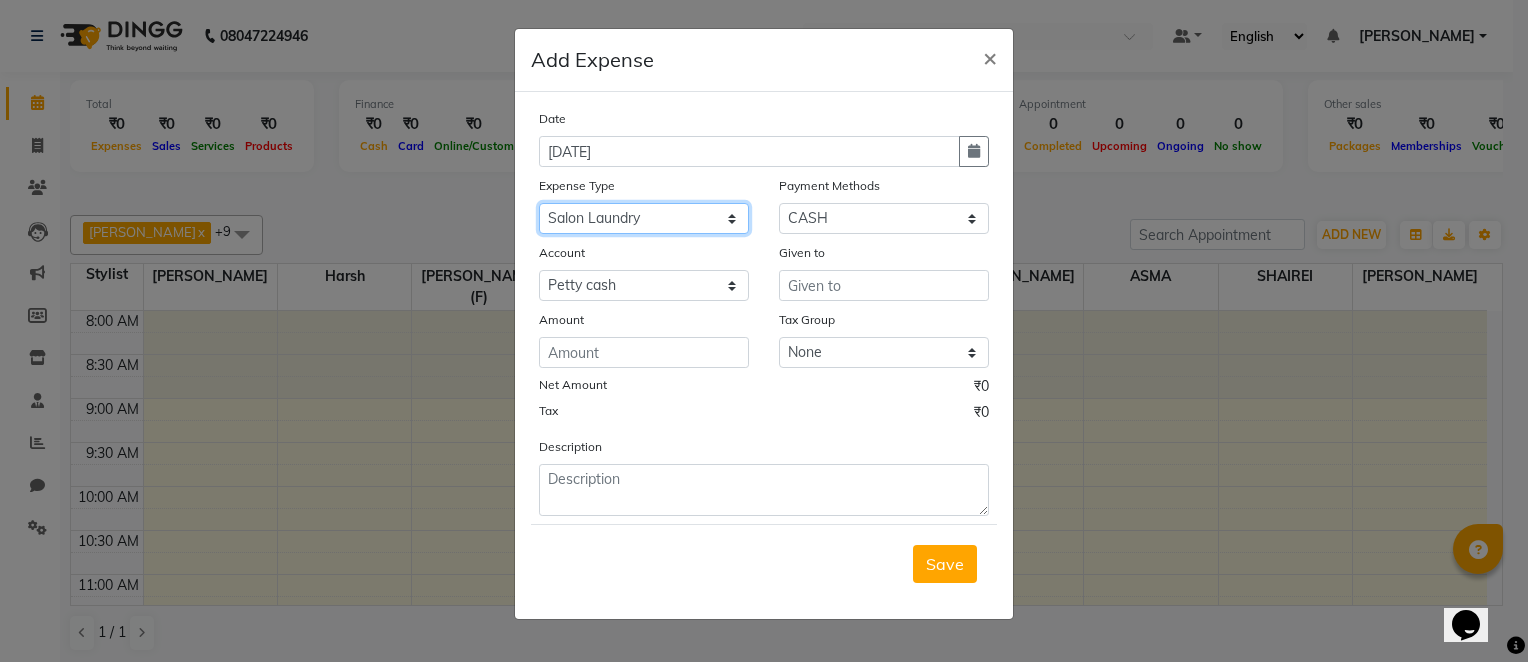 click on "Select Advance Salary Client Snacks Electricity Bill Marketing Maintenance Miscellaneous Pantry Product Salon Laundry Salon Maintenance Salon Rent Salon Supplies Salon Supplies EMI [PERSON_NAME] Sir Incentive Staff Bonus Staff Incentive Staff Quarters Deposit Staff Quarters Rent Staff Salary Staff Snacks Staff Tea & Refreshments Staff Tip Water - Tanker Expense Water - Watchmen Expense" 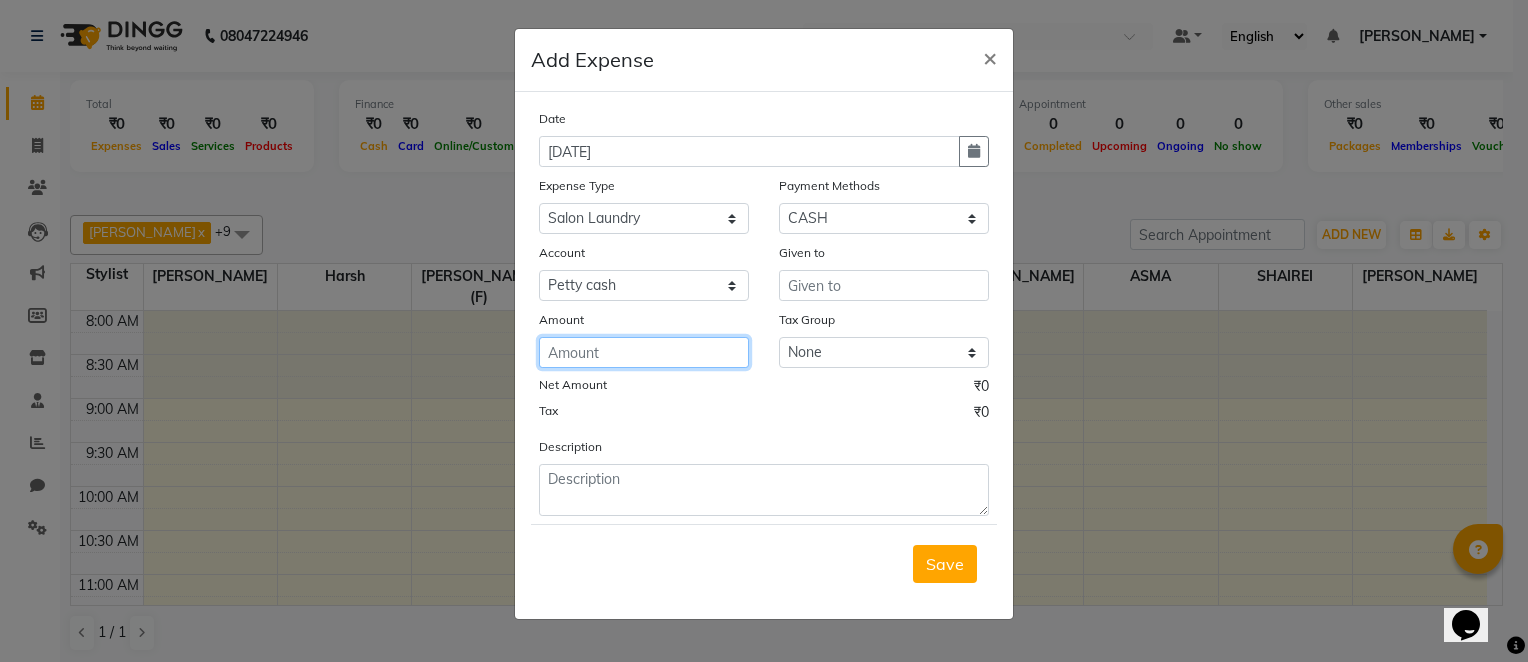 click 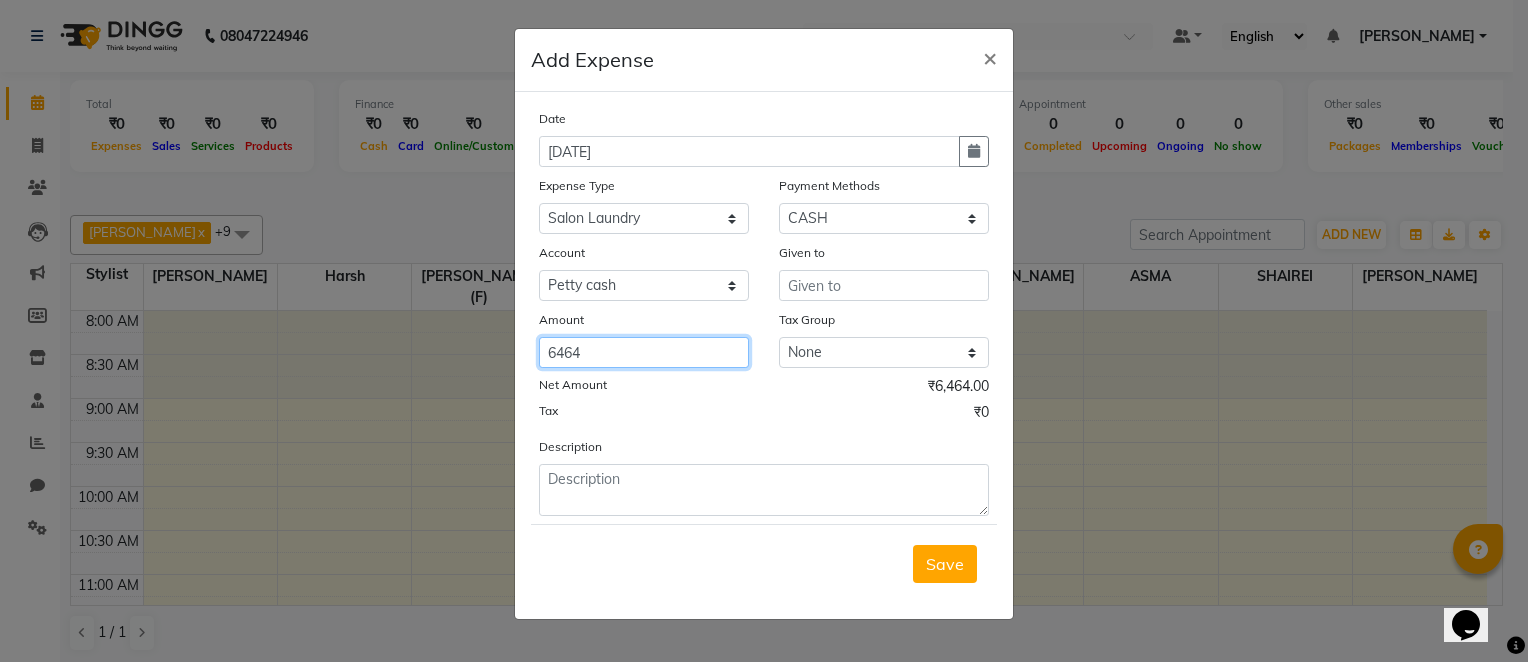 type on "6464" 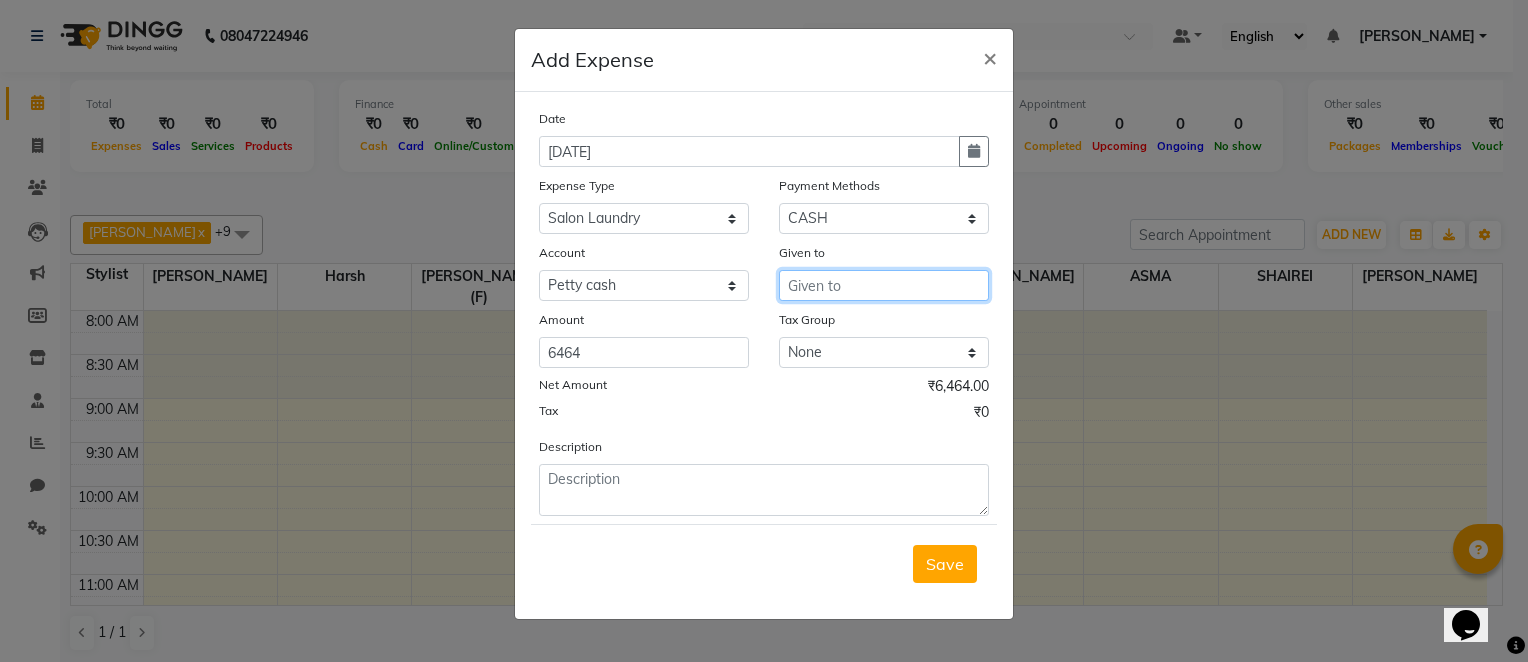 click at bounding box center (884, 285) 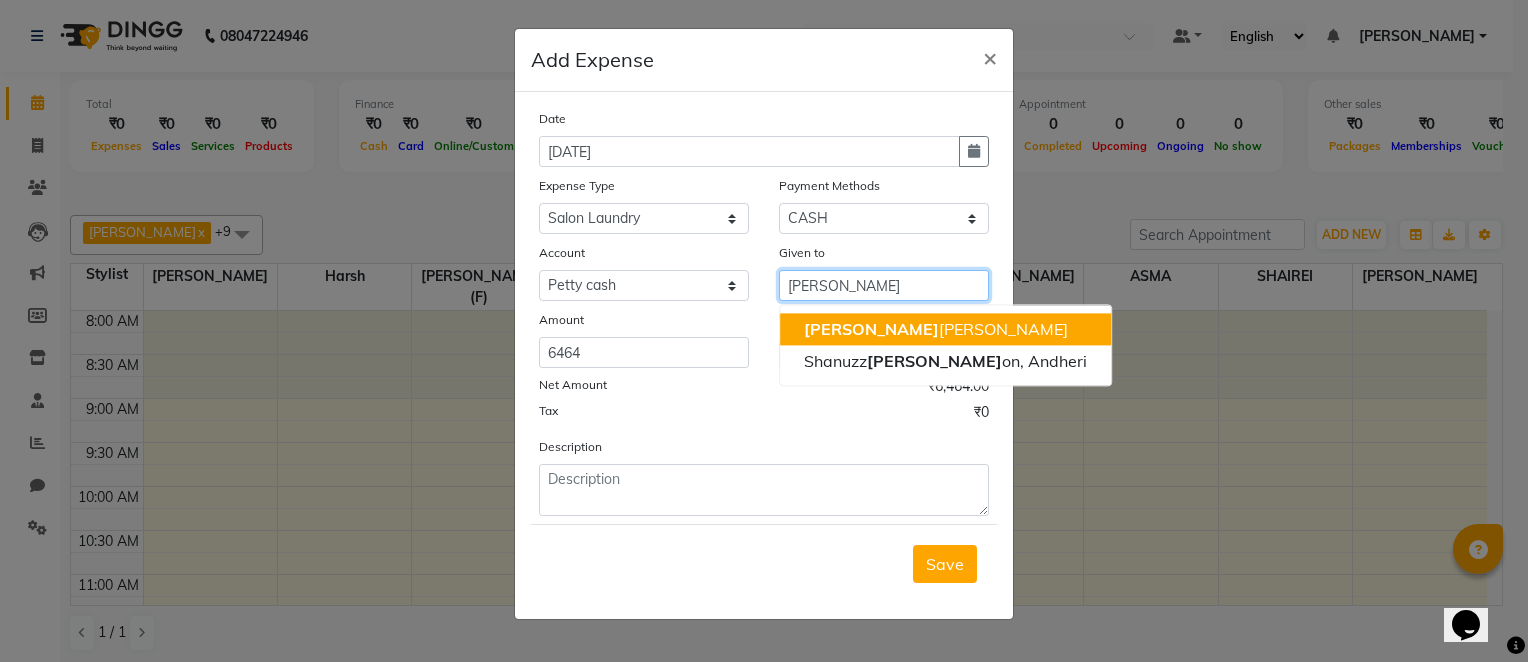 click on "[PERSON_NAME]" 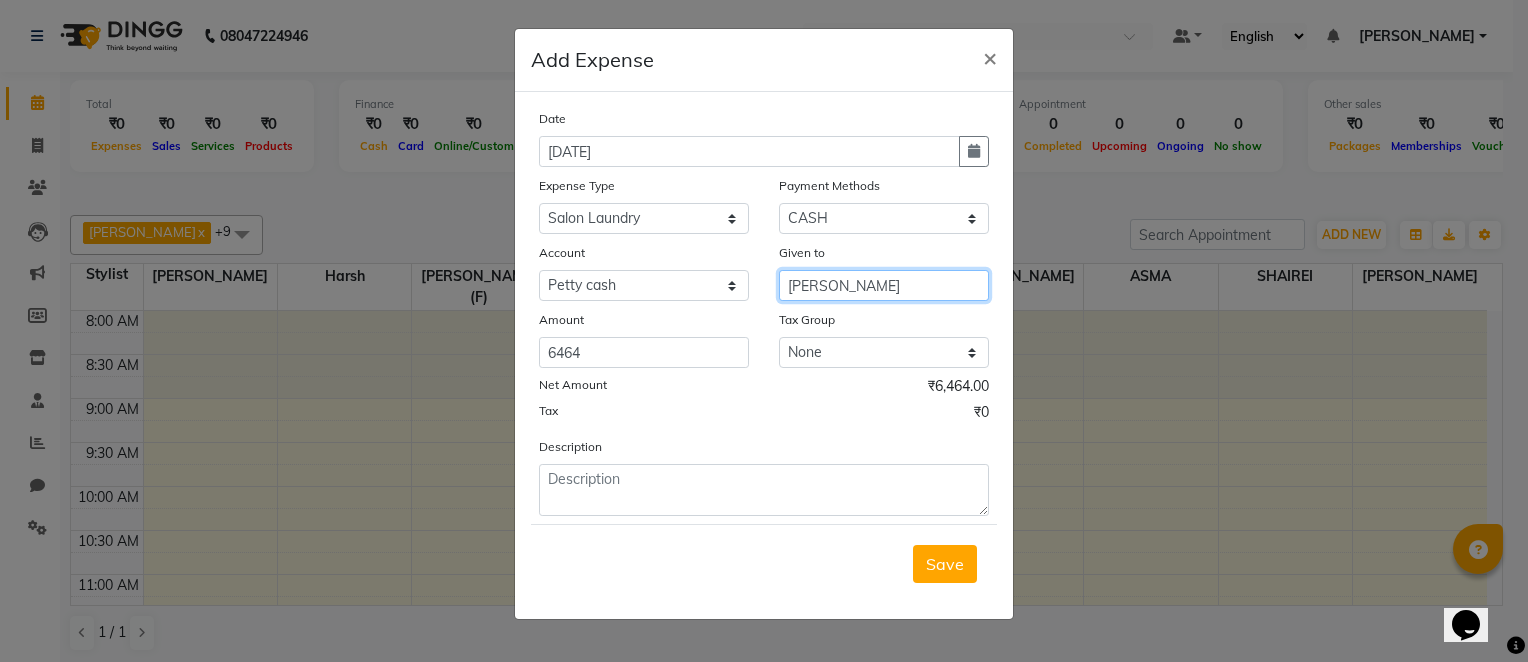 type on "[PERSON_NAME]" 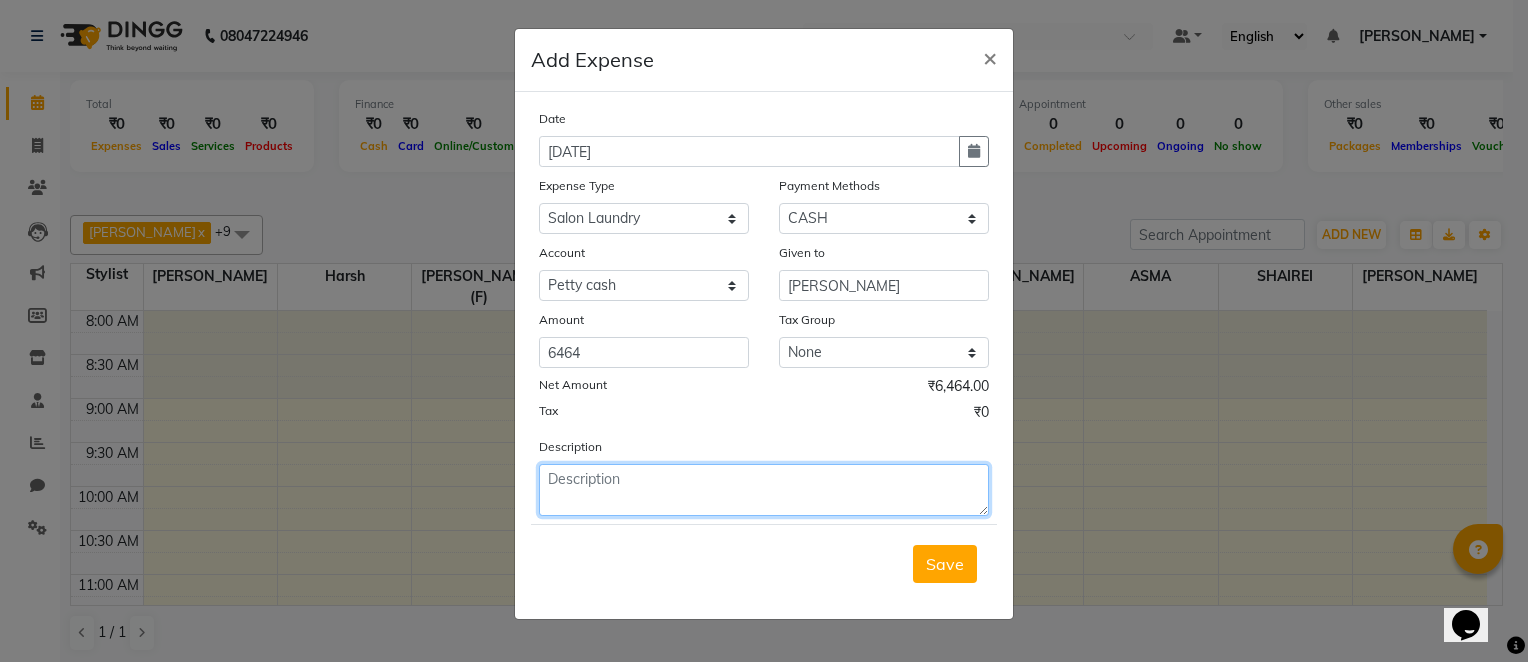 click 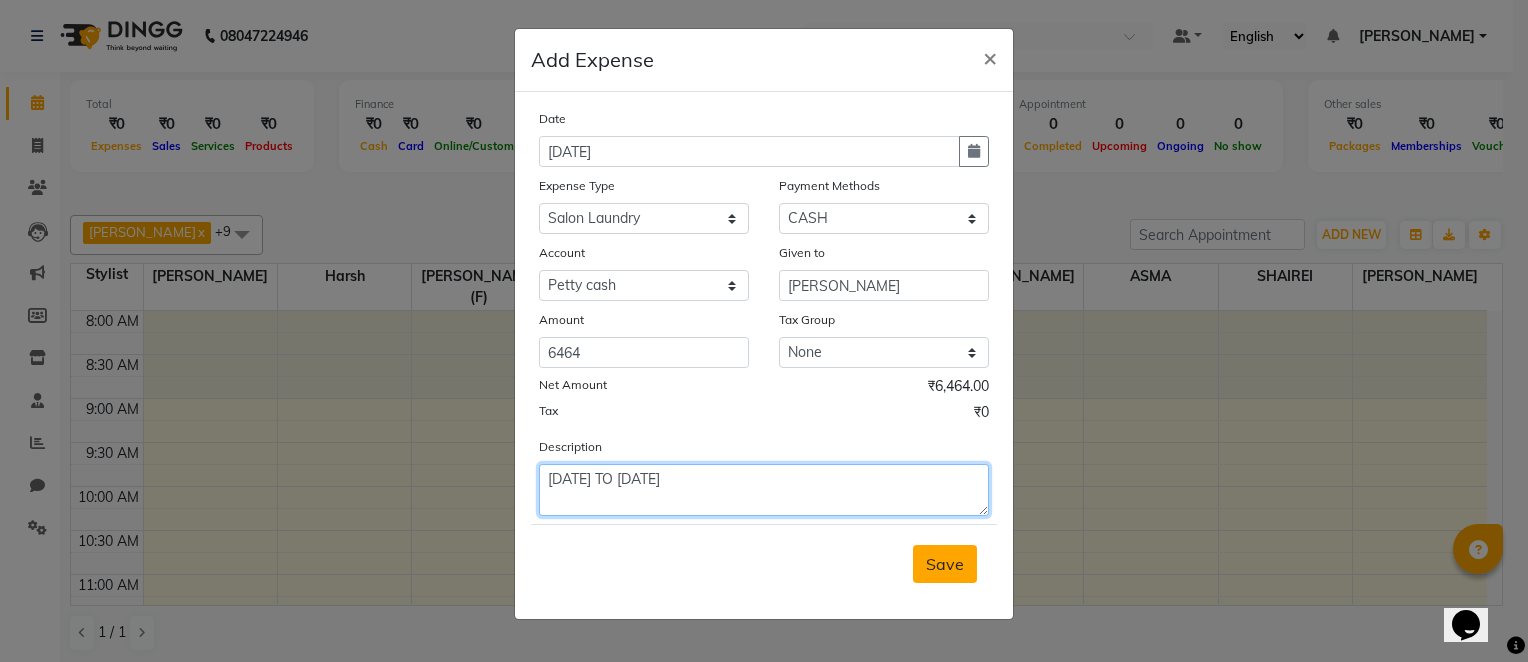 type on "[DATE] TO [DATE]" 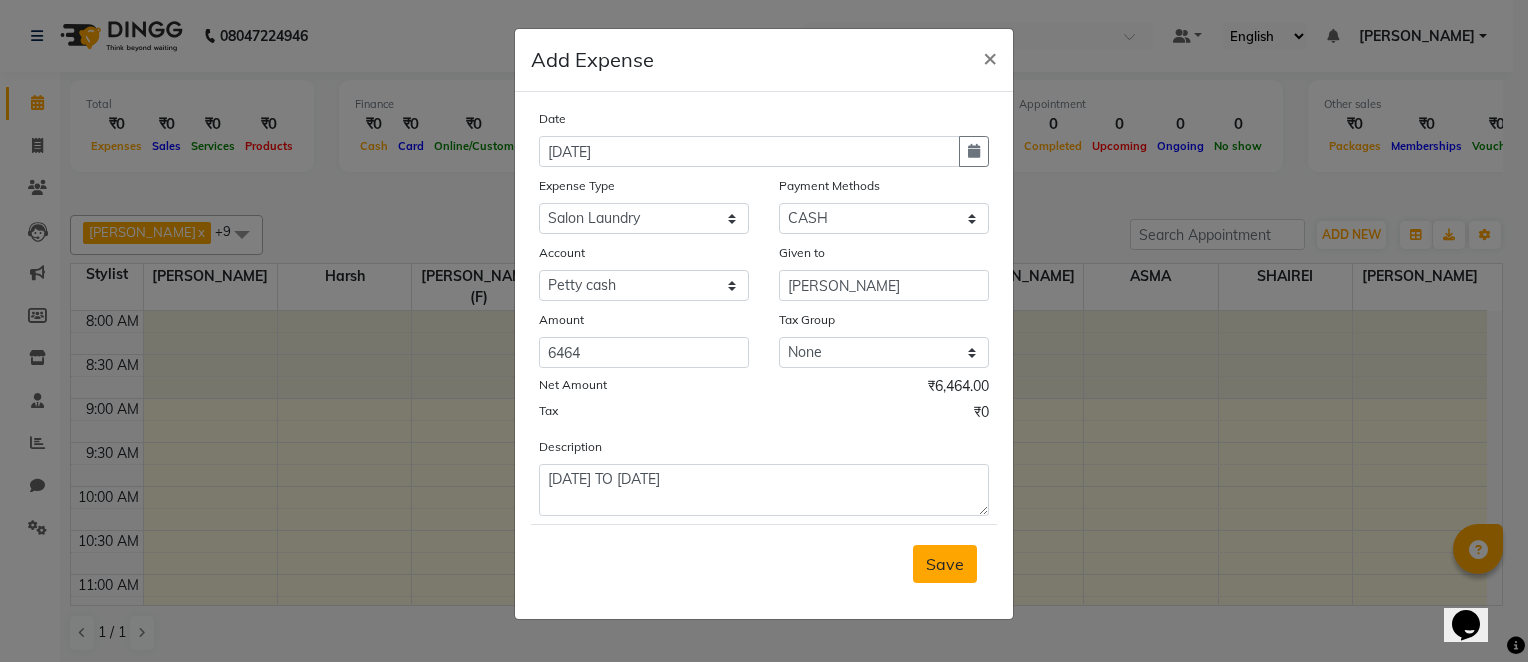 click on "Save" at bounding box center [945, 564] 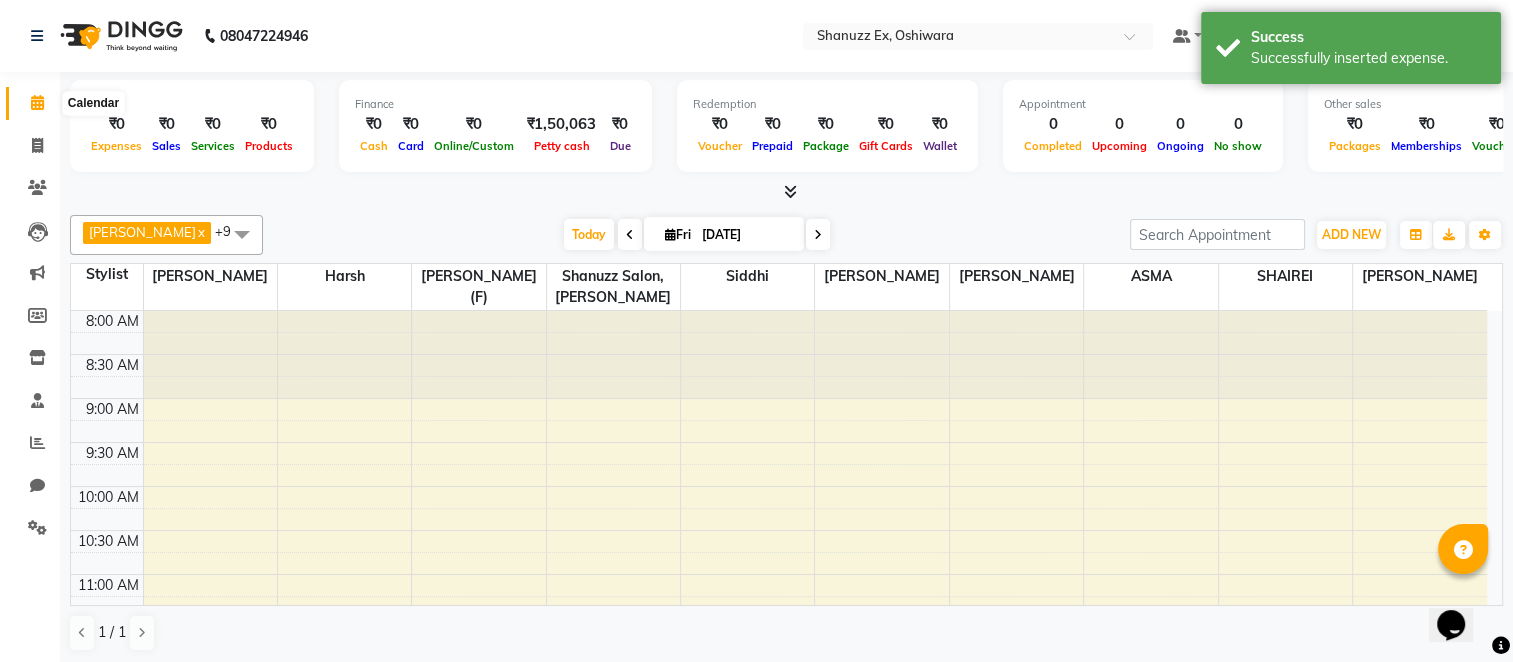 click 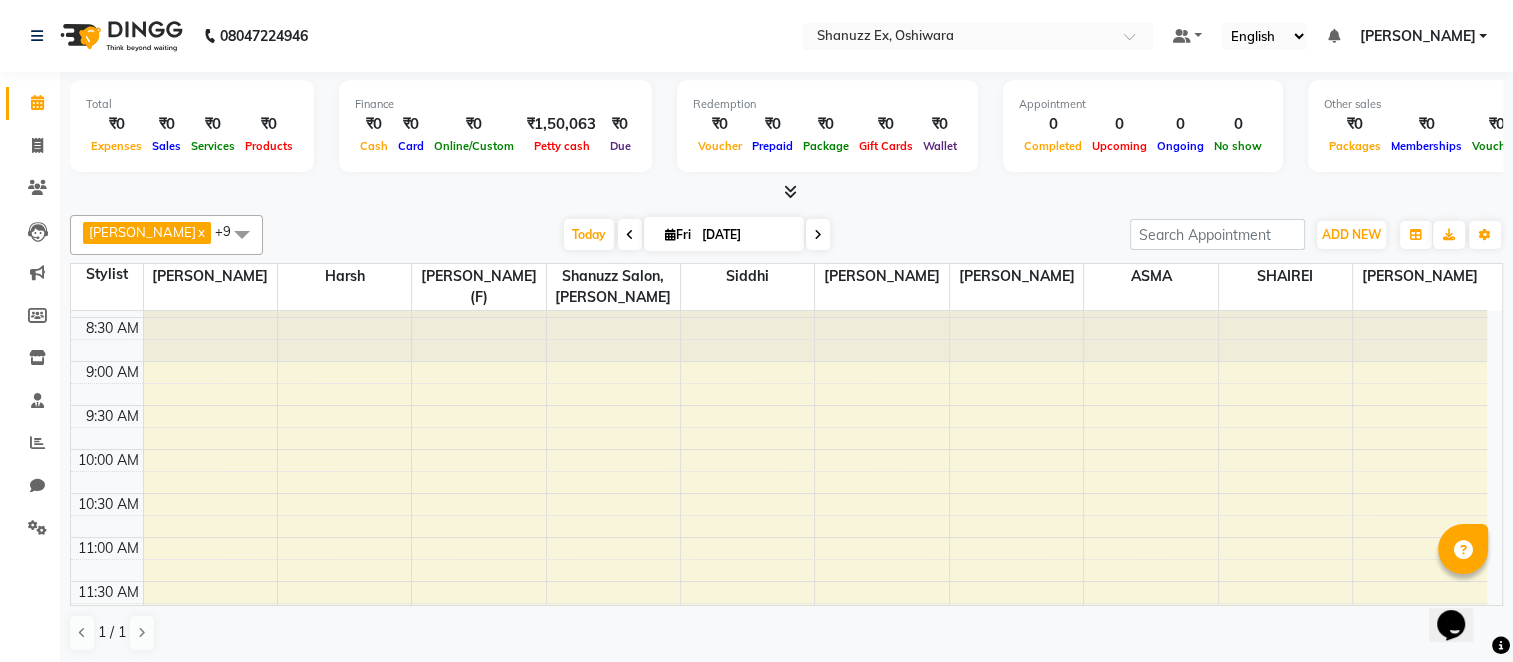 scroll, scrollTop: 0, scrollLeft: 0, axis: both 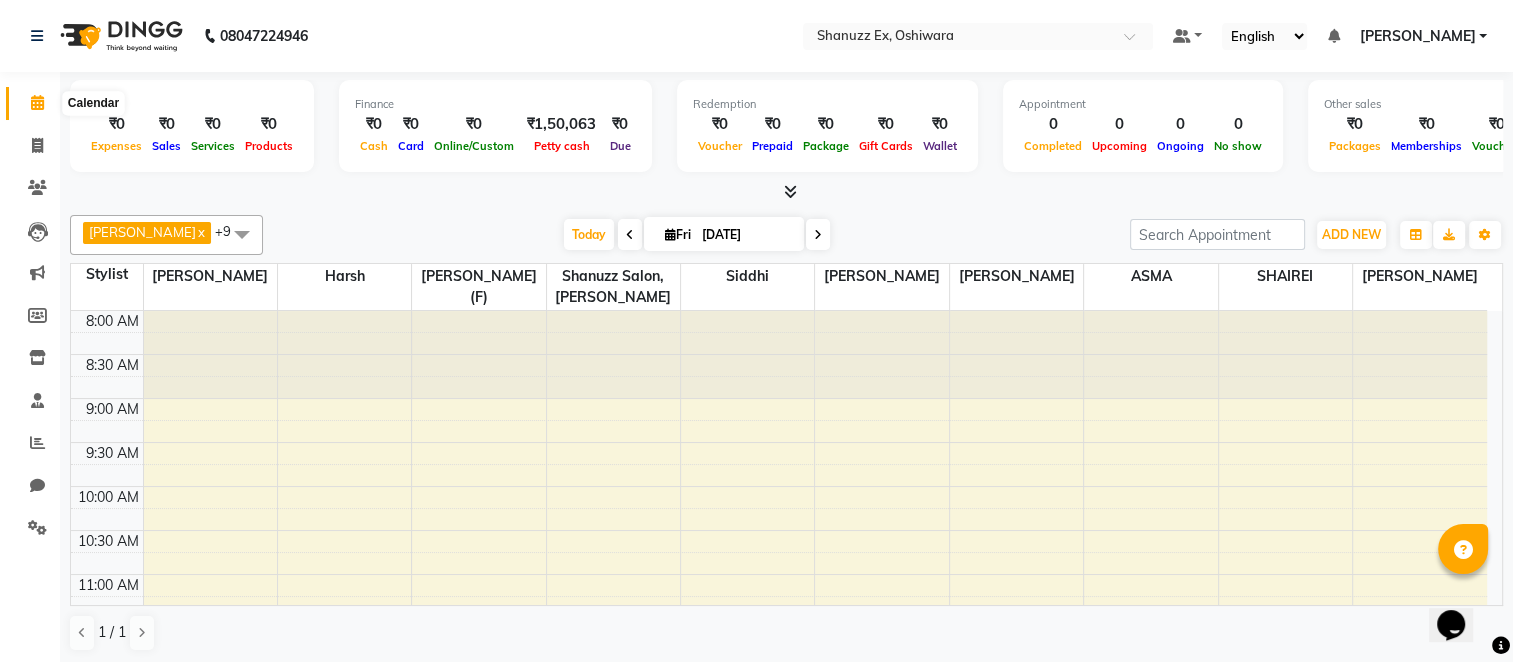 click 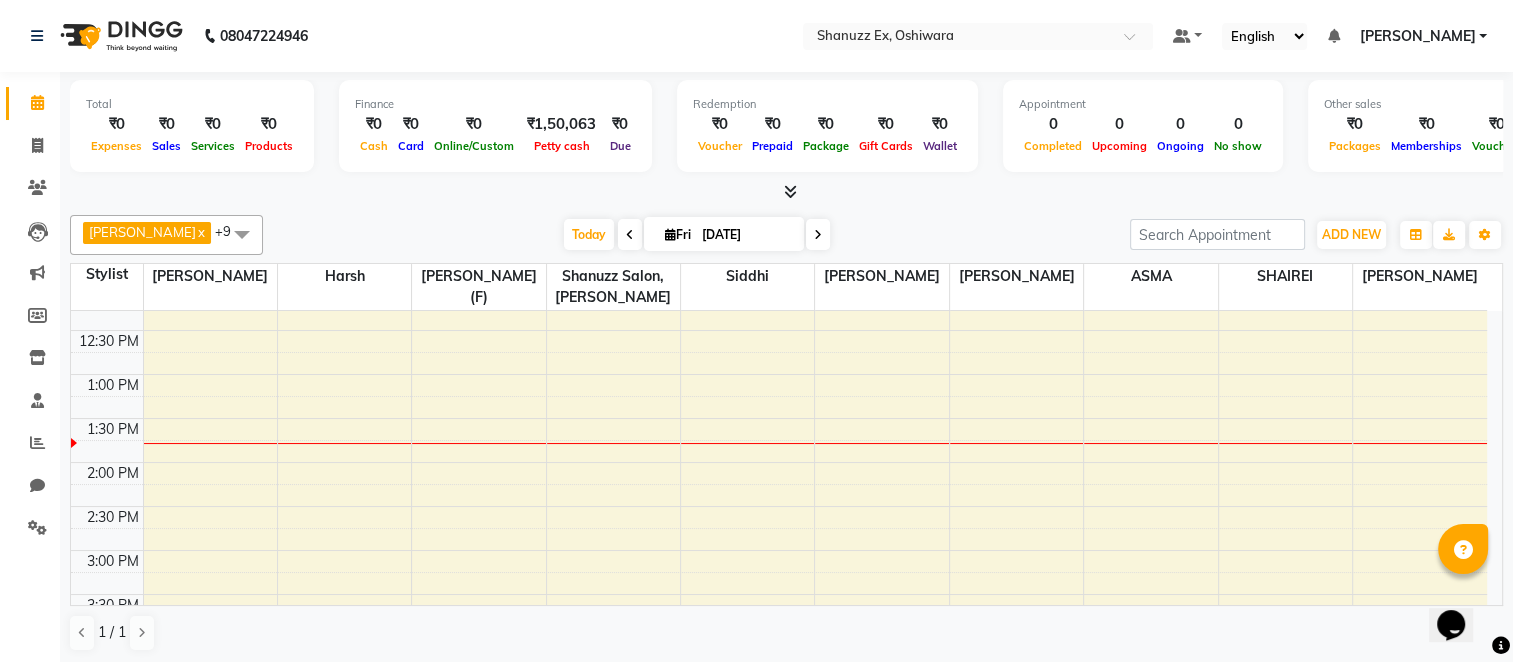 scroll, scrollTop: 376, scrollLeft: 0, axis: vertical 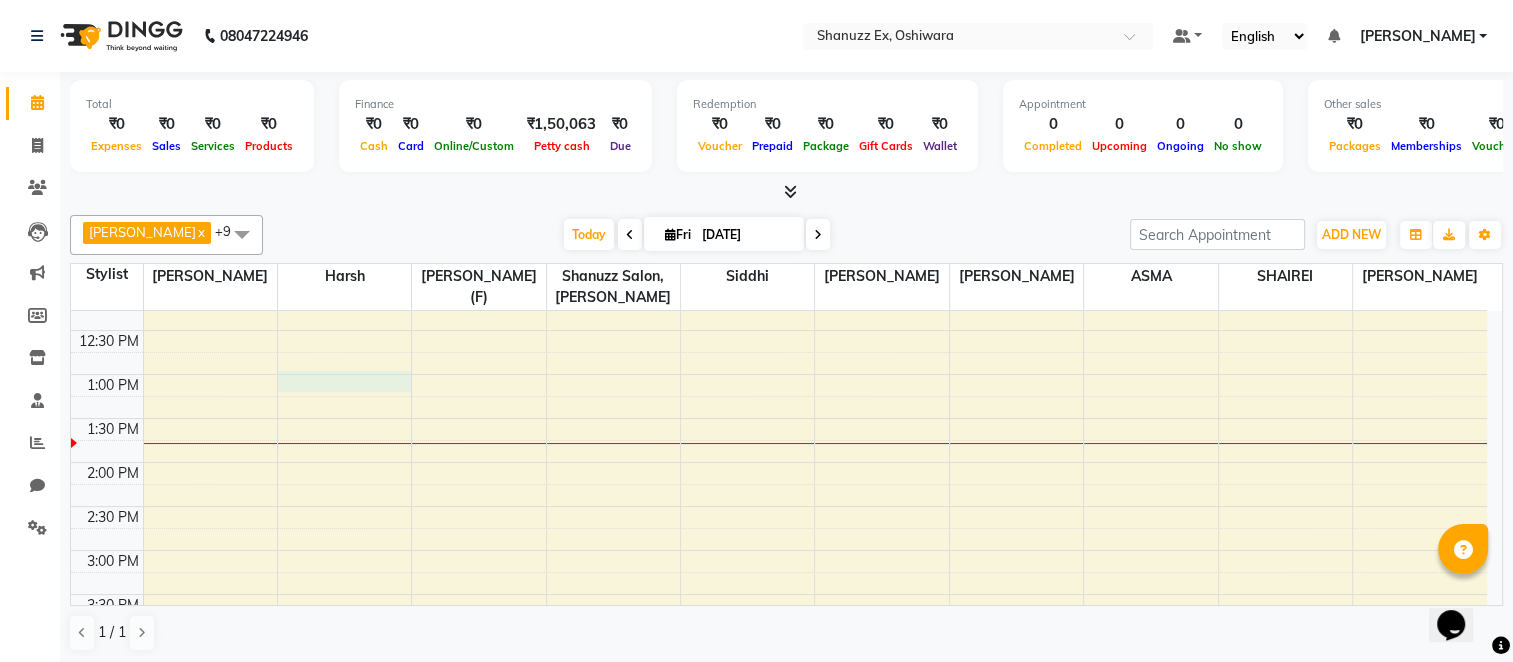 click on "8:00 AM 8:30 AM 9:00 AM 9:30 AM 10:00 AM 10:30 AM 11:00 AM 11:30 AM 12:00 PM 12:30 PM 1:00 PM 1:30 PM 2:00 PM 2:30 PM 3:00 PM 3:30 PM 4:00 PM 4:30 PM 5:00 PM 5:30 PM 6:00 PM 6:30 PM 7:00 PM 7:30 PM 8:00 PM 8:30 PM" at bounding box center [779, 506] 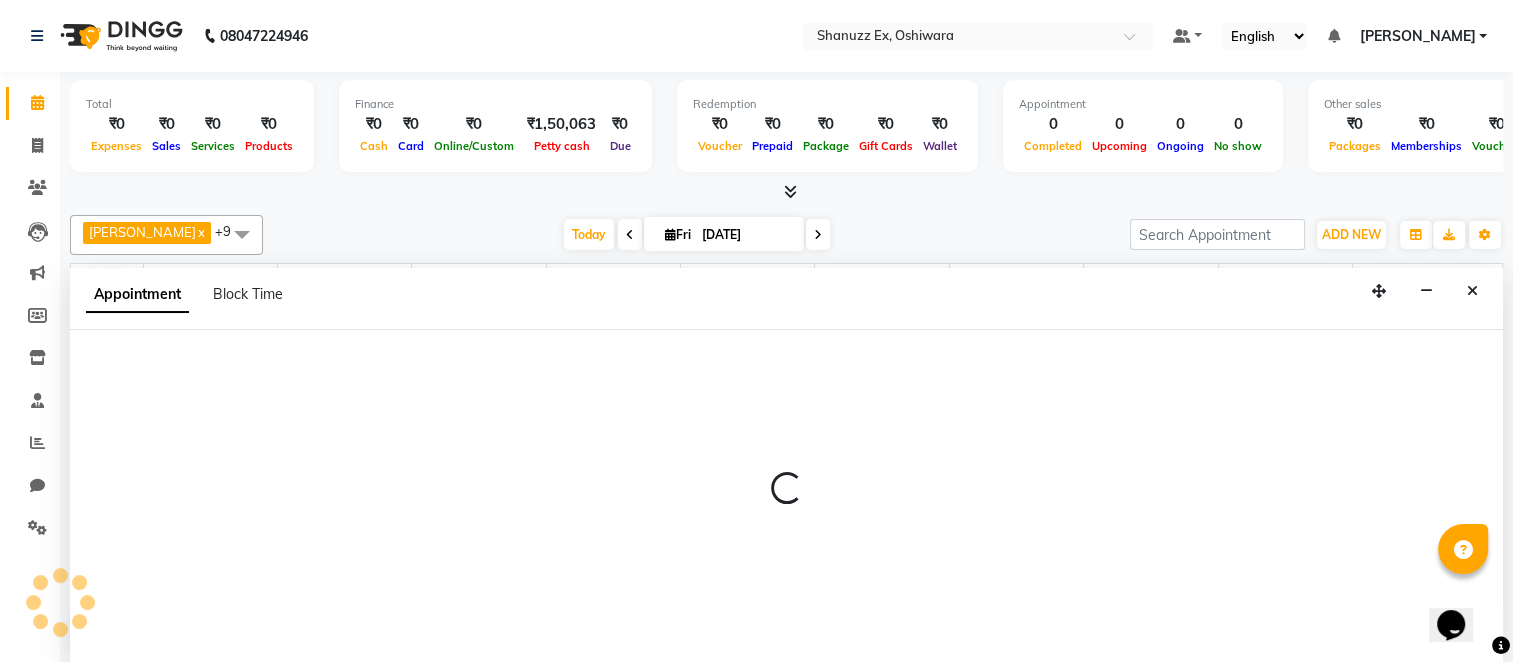 scroll, scrollTop: 1, scrollLeft: 0, axis: vertical 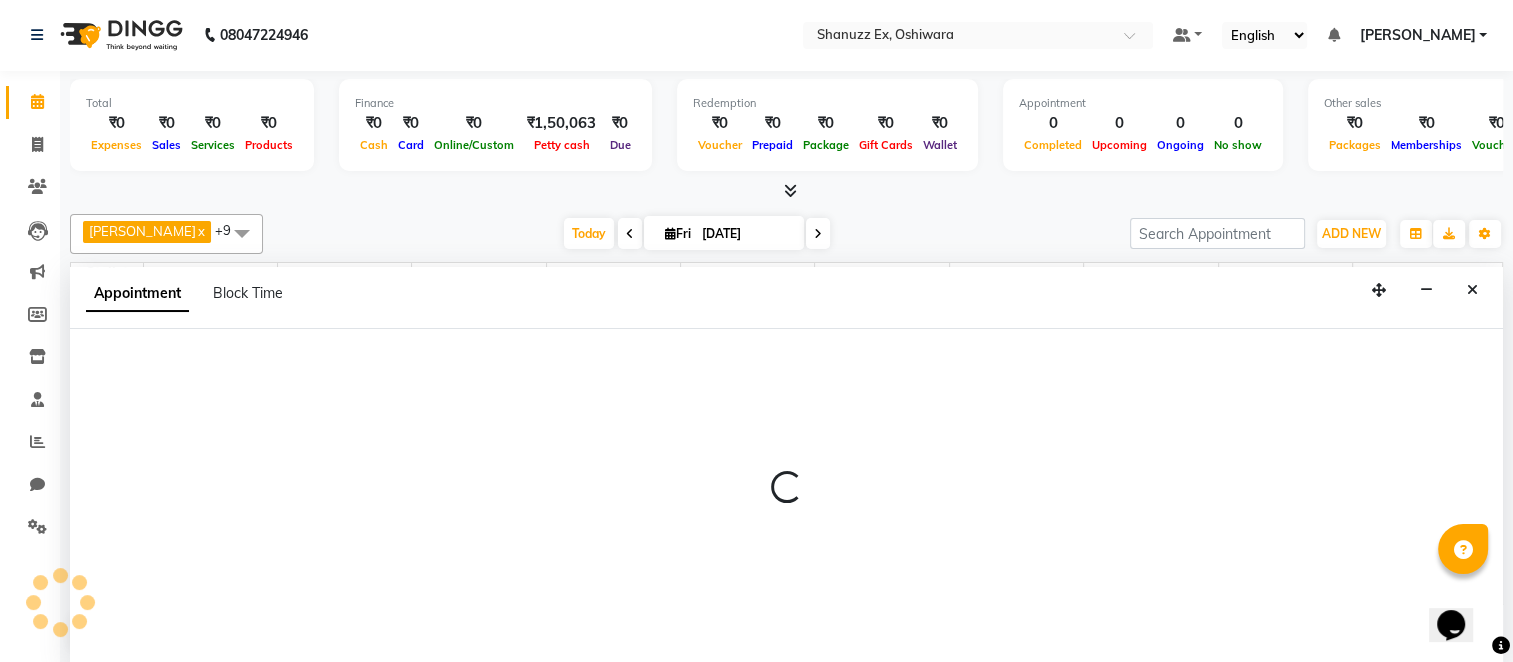 select on "77946" 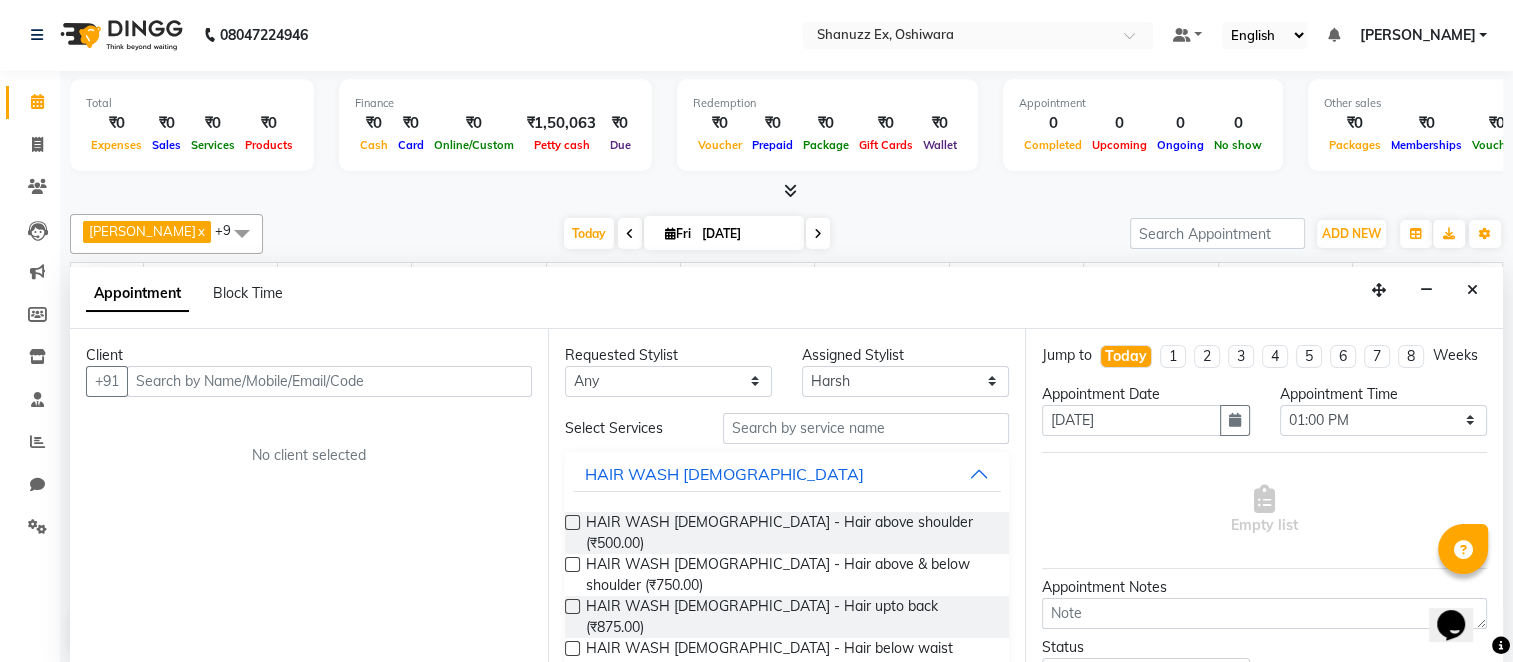 click at bounding box center (329, 381) 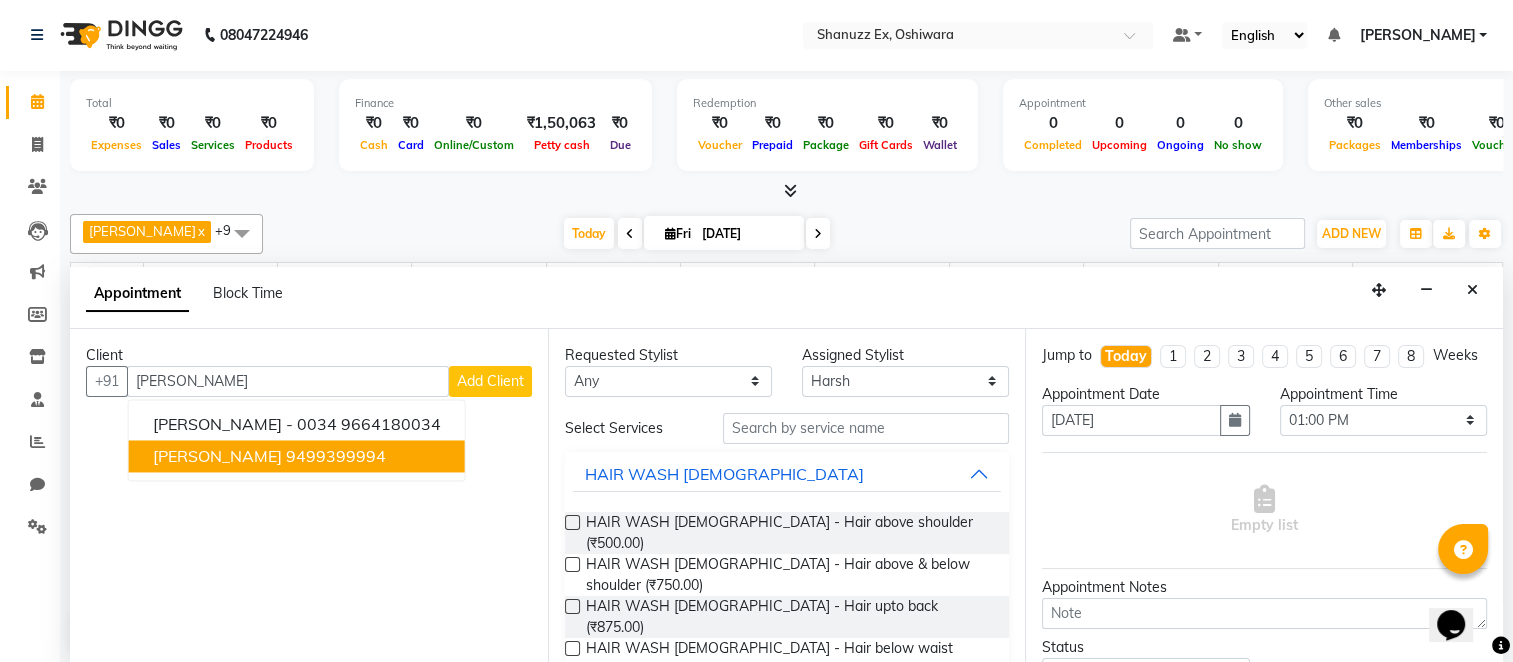 click on "[PERSON_NAME]" at bounding box center [217, 456] 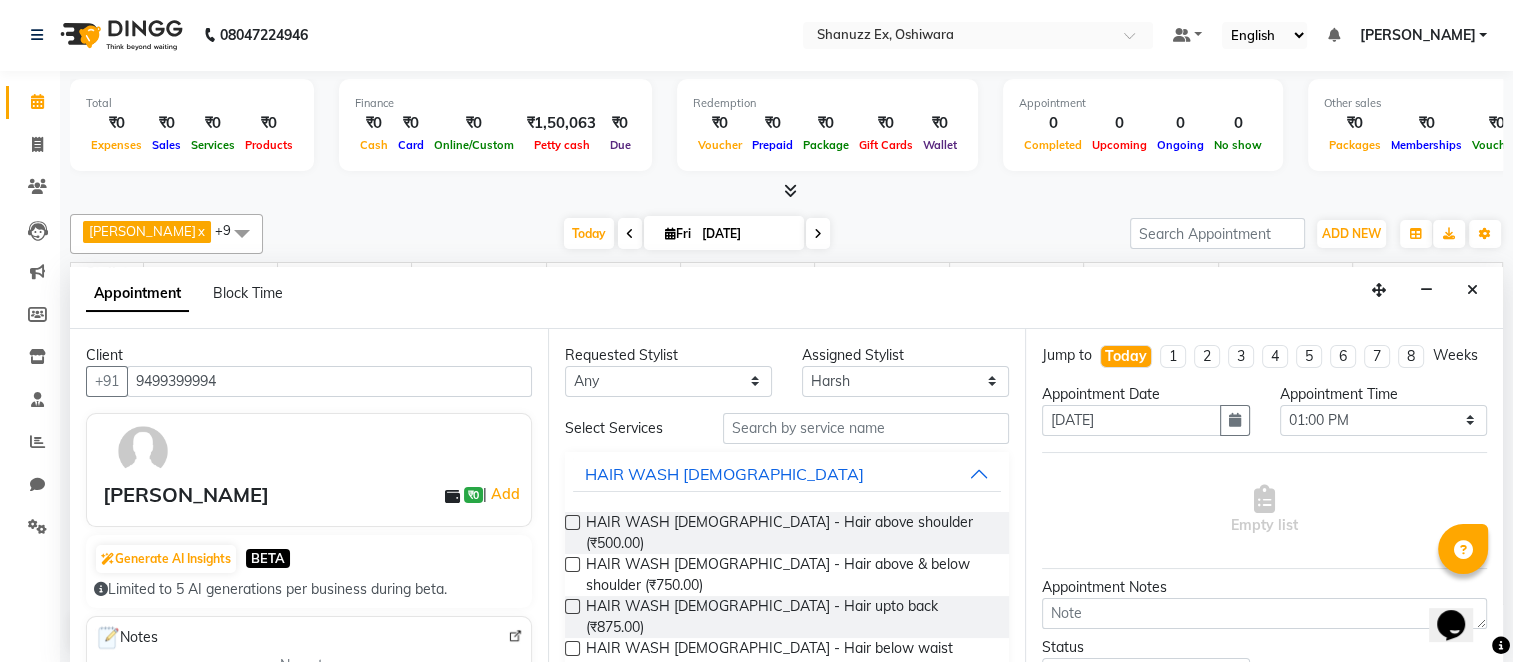 click on "9499399994" at bounding box center (329, 381) 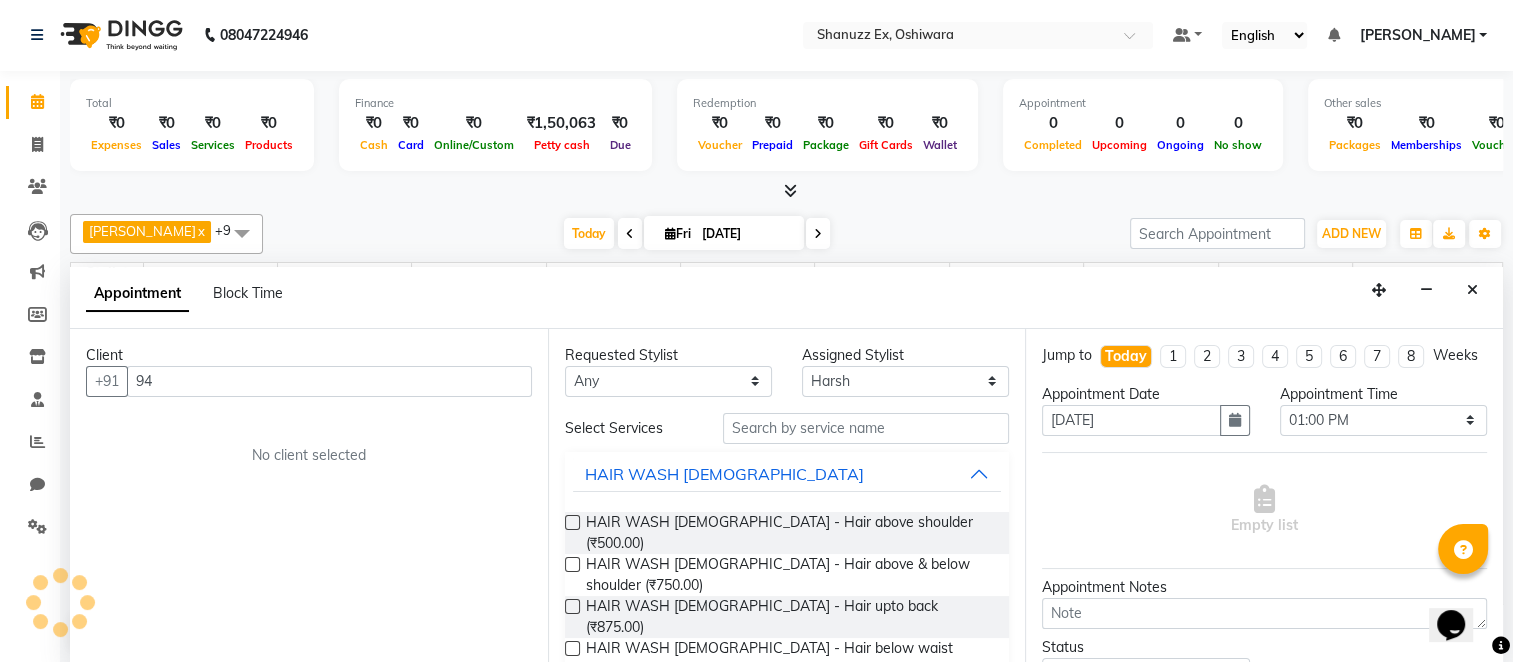 type on "9" 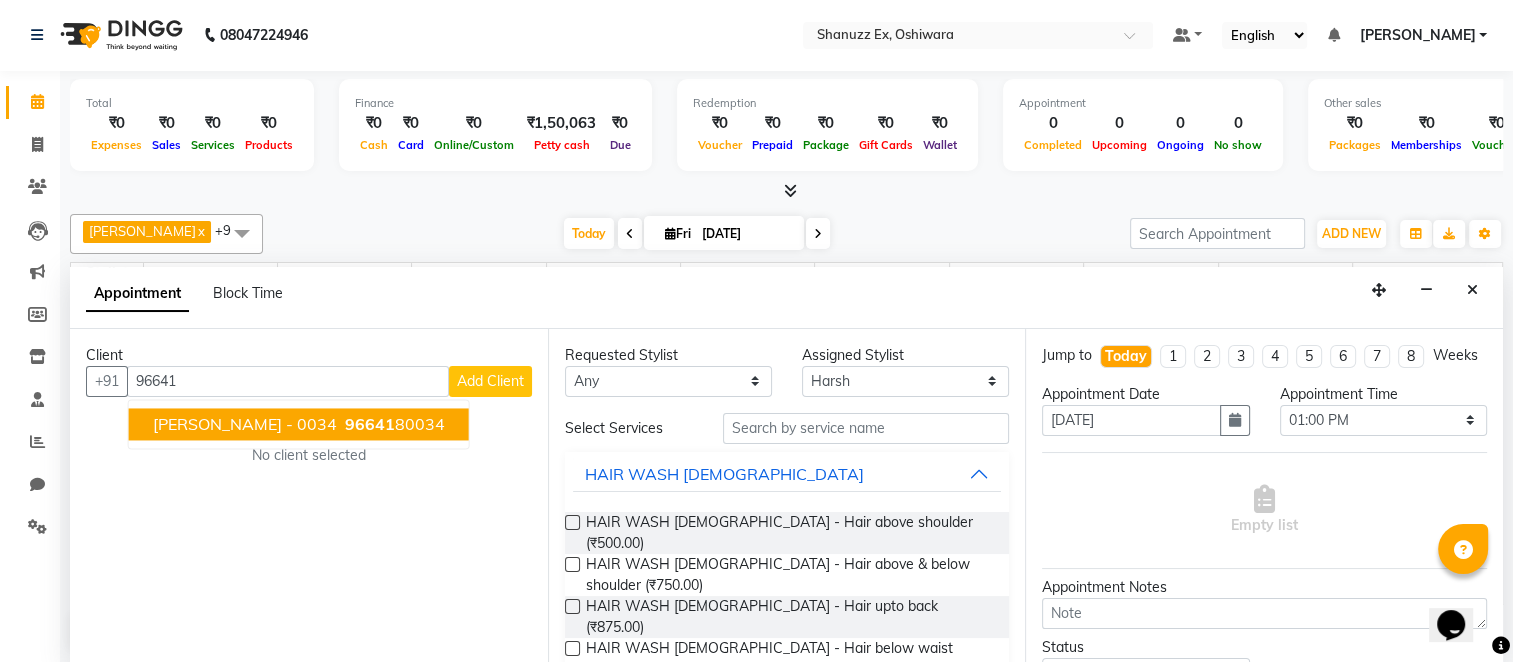 click on "96641" at bounding box center (370, 424) 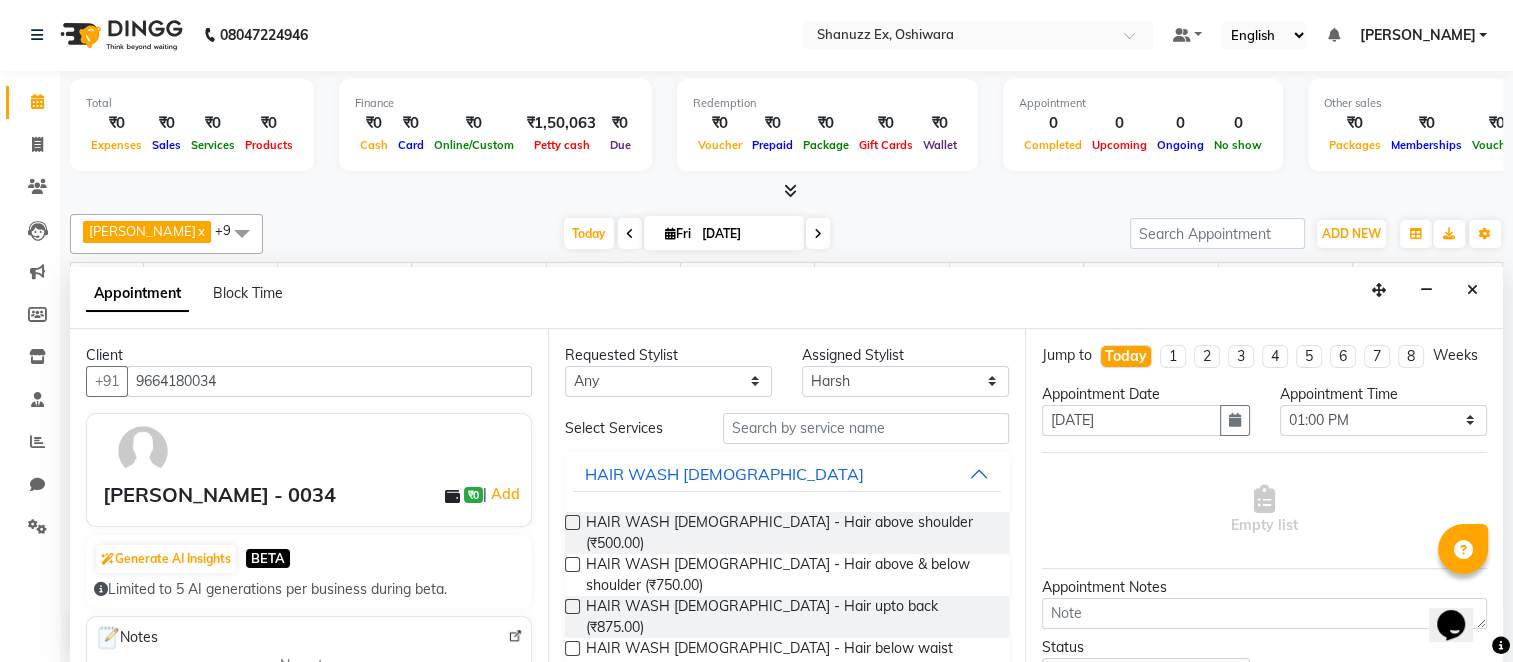 type on "9664180034" 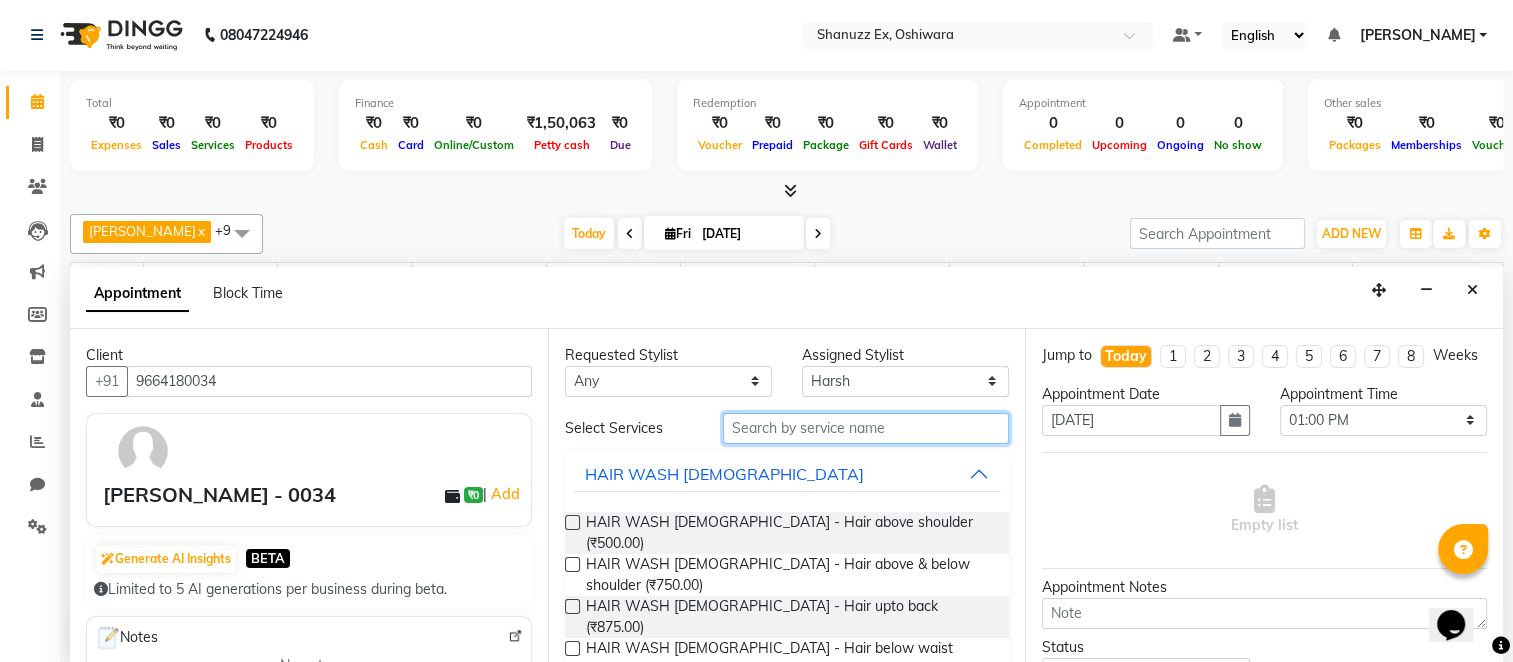click at bounding box center (866, 428) 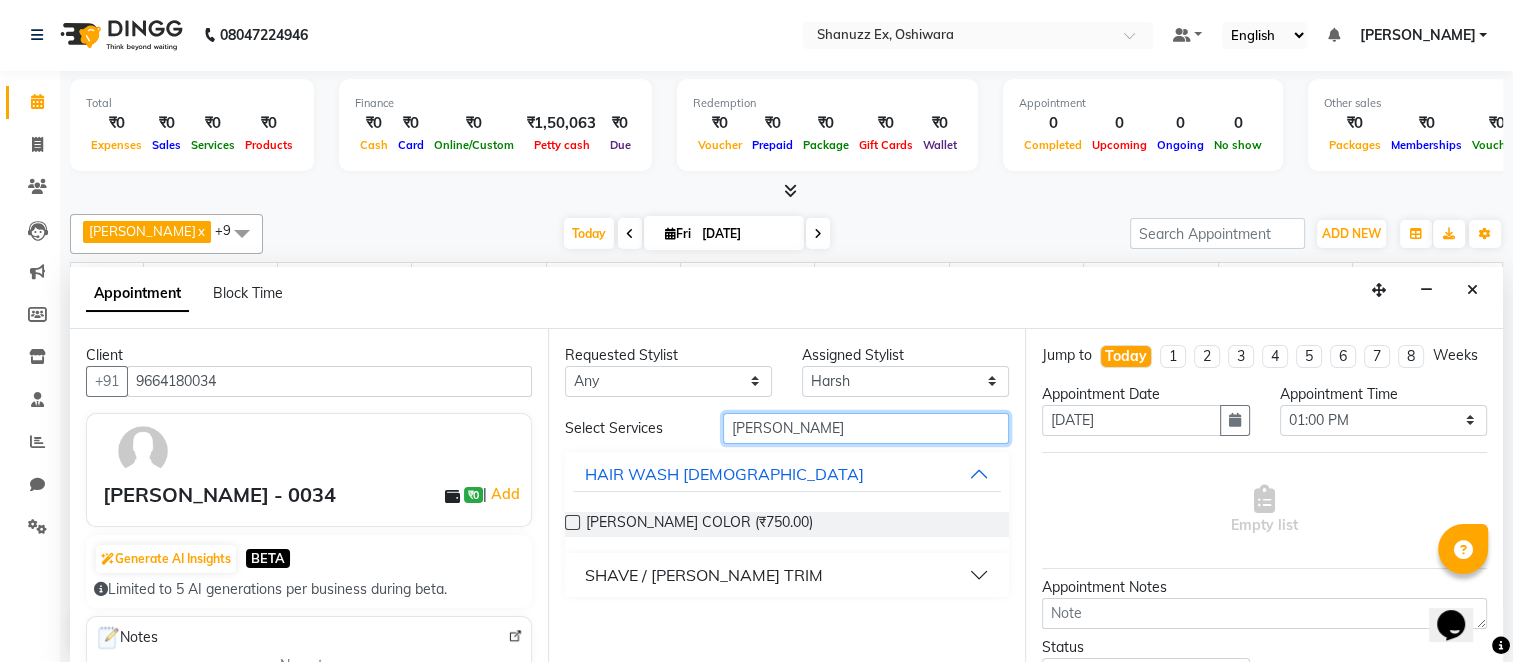 type on "[PERSON_NAME]" 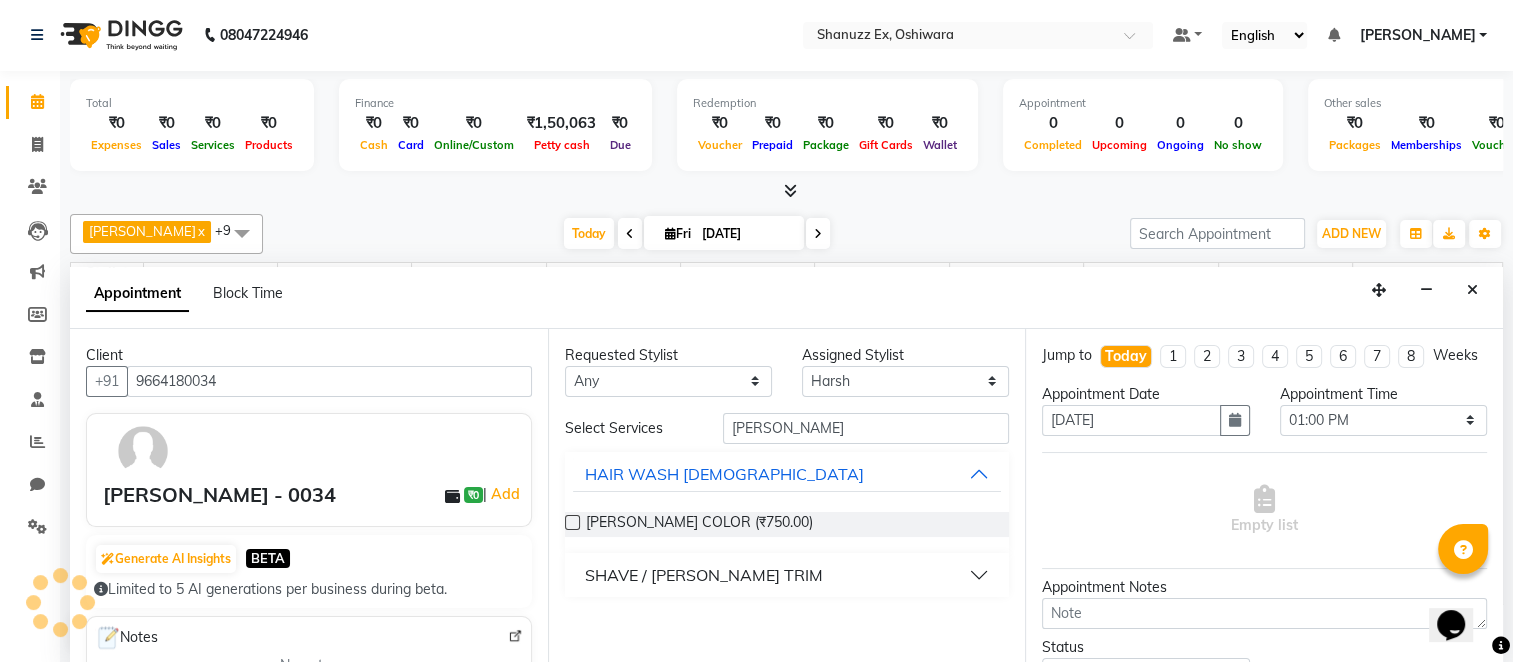 click at bounding box center [572, 522] 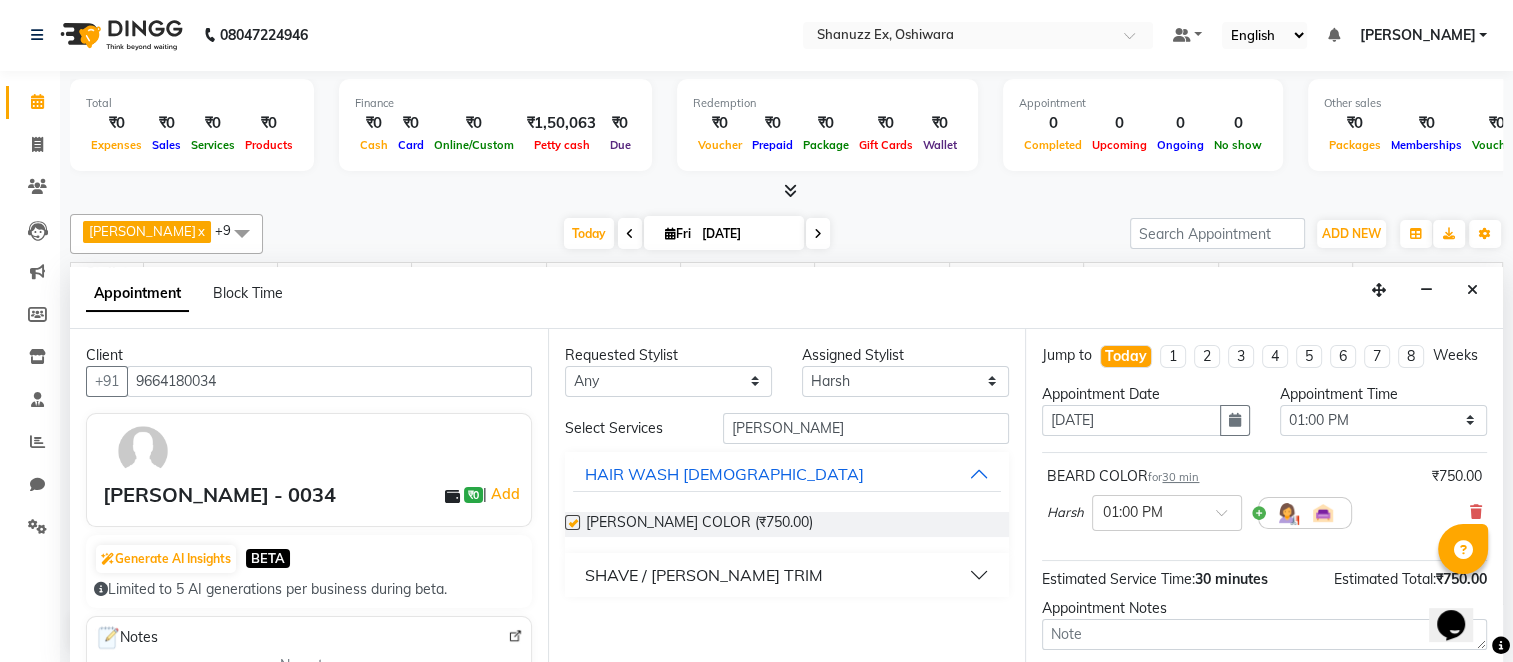 checkbox on "false" 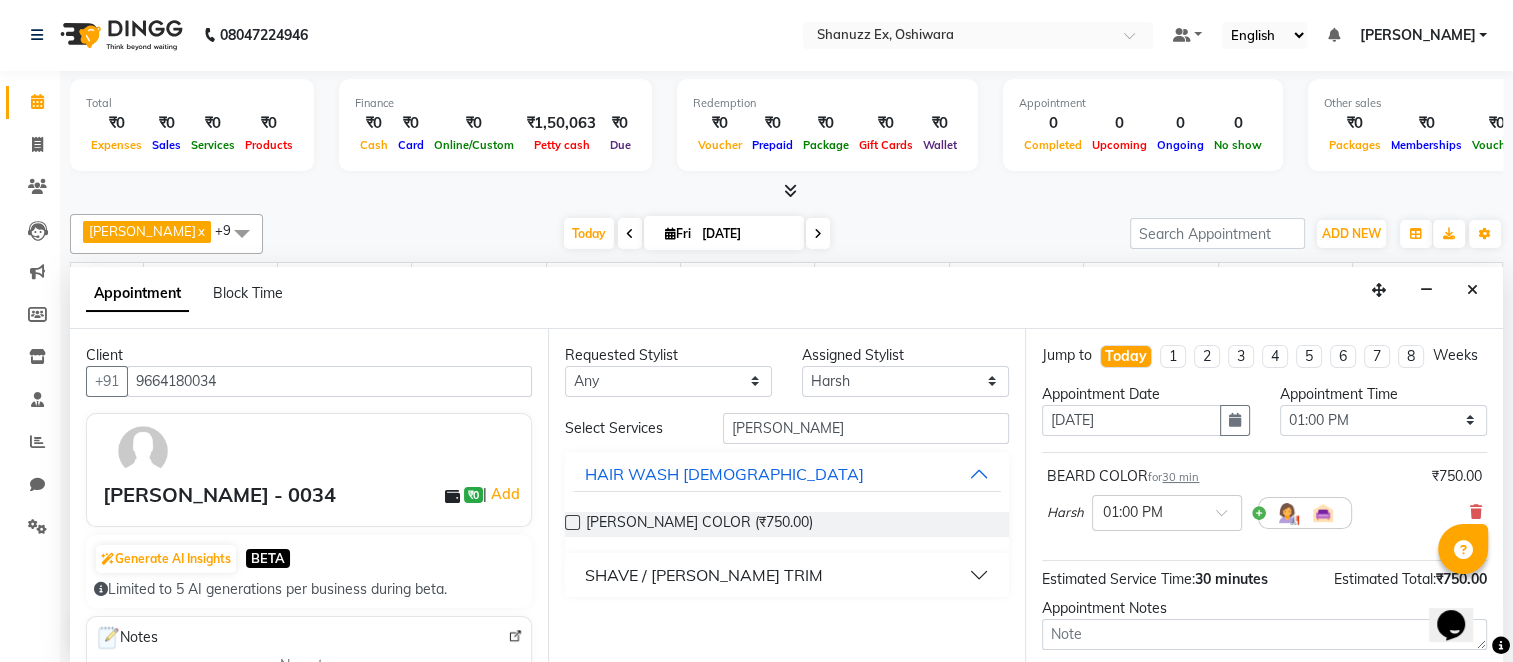 scroll, scrollTop: 190, scrollLeft: 0, axis: vertical 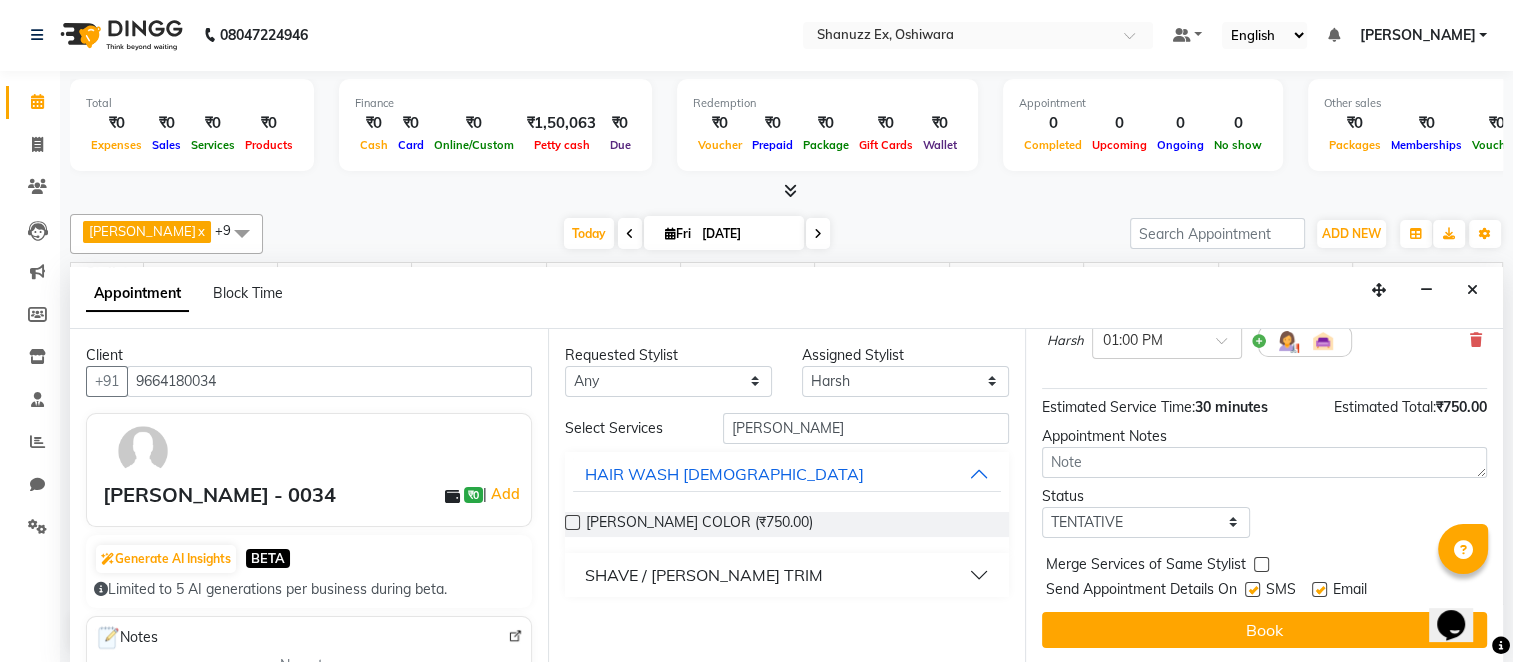 click at bounding box center (1252, 589) 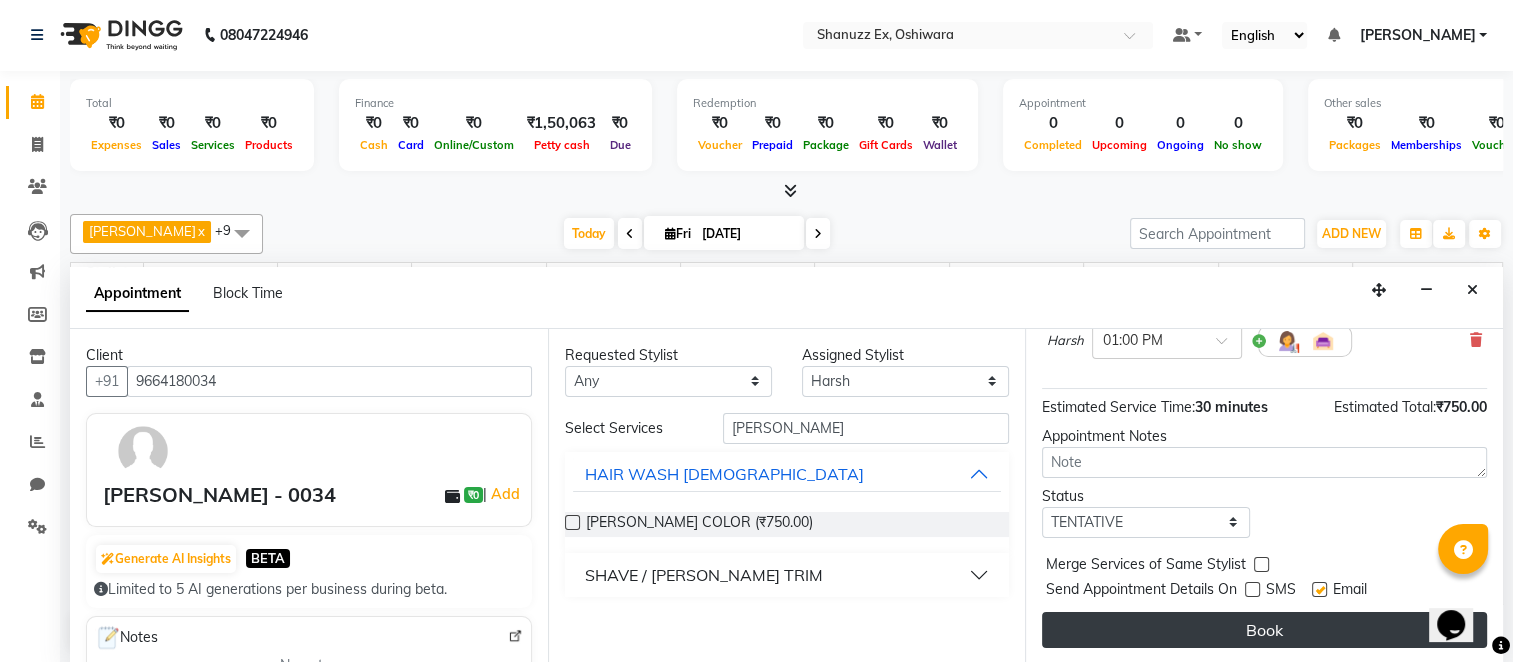 click on "Book" at bounding box center (1264, 630) 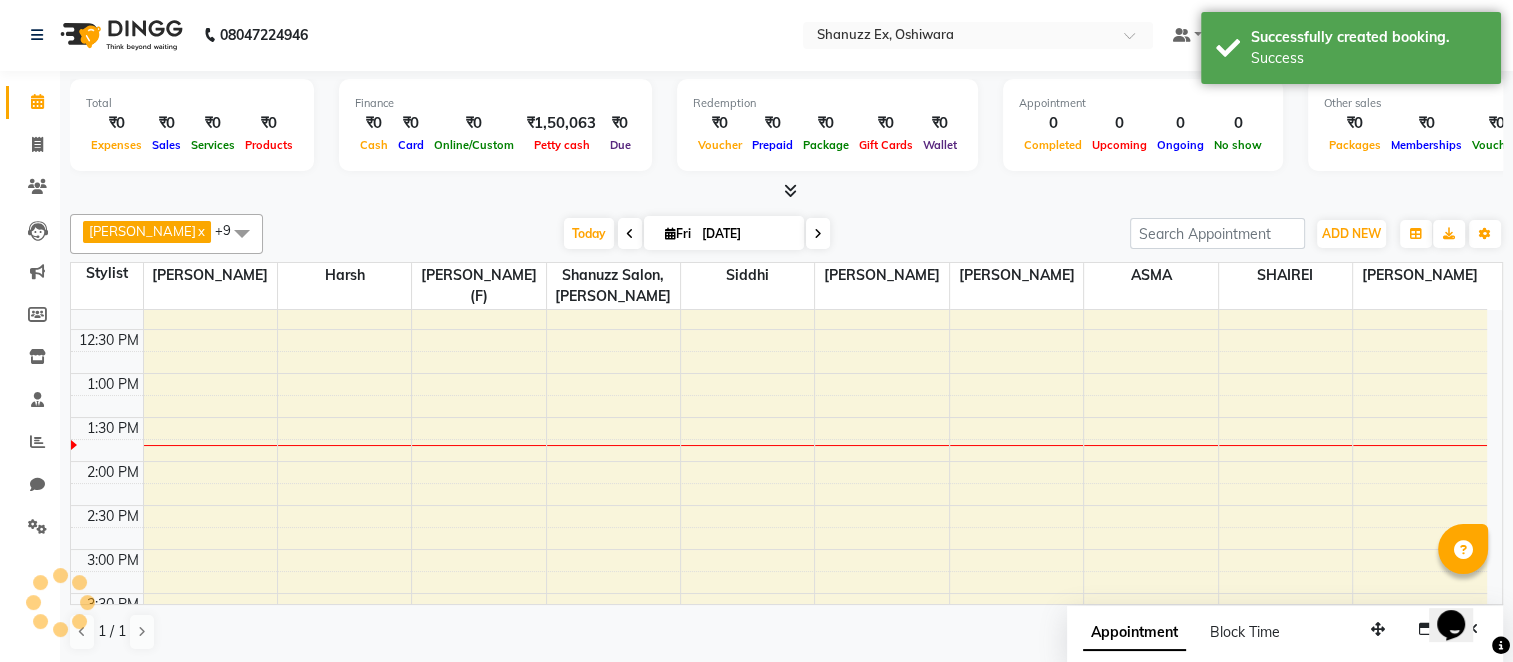 scroll, scrollTop: 0, scrollLeft: 0, axis: both 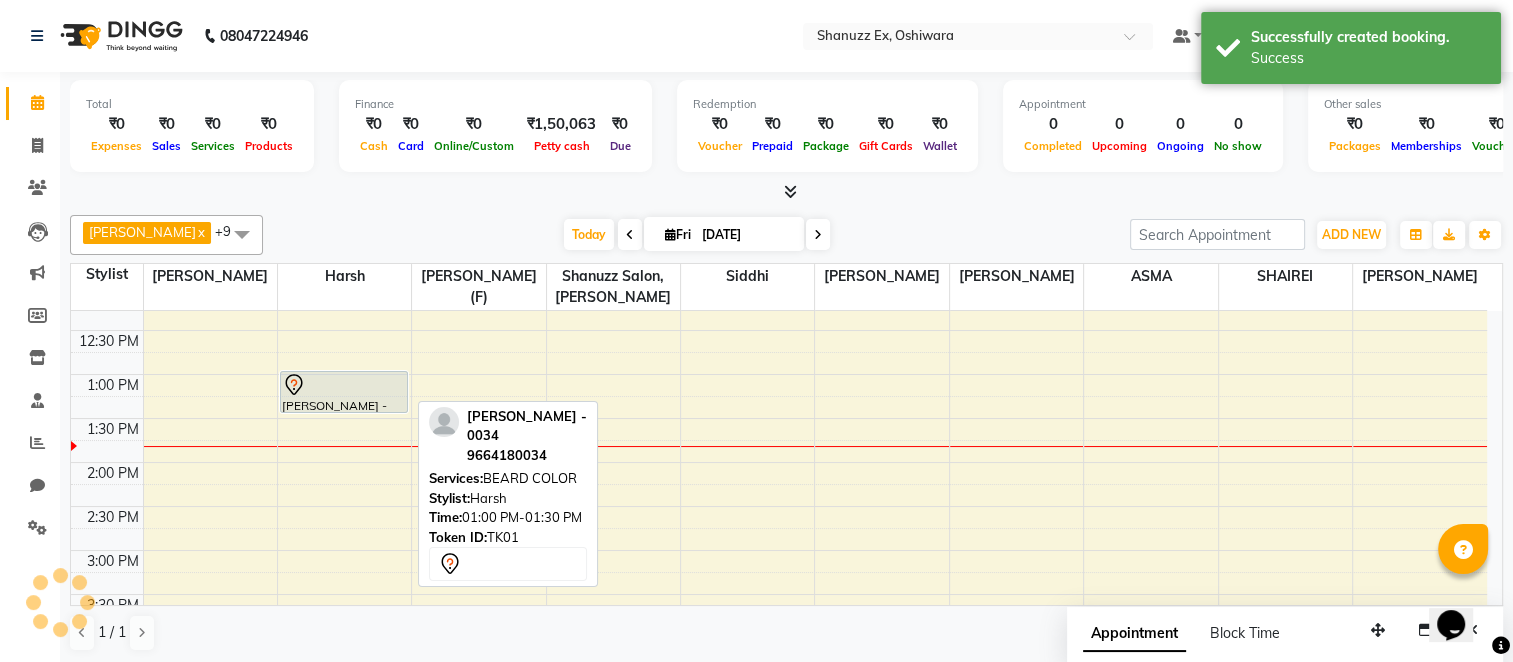 click 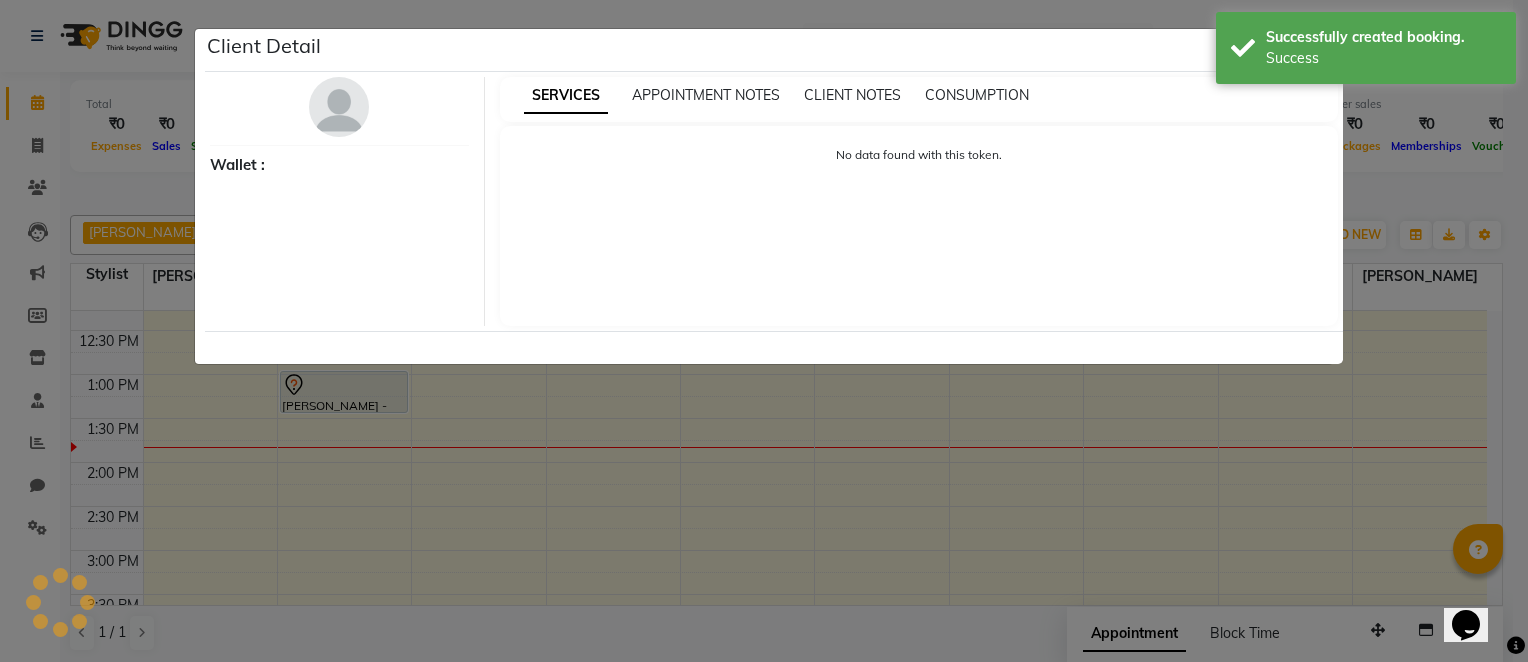 select on "7" 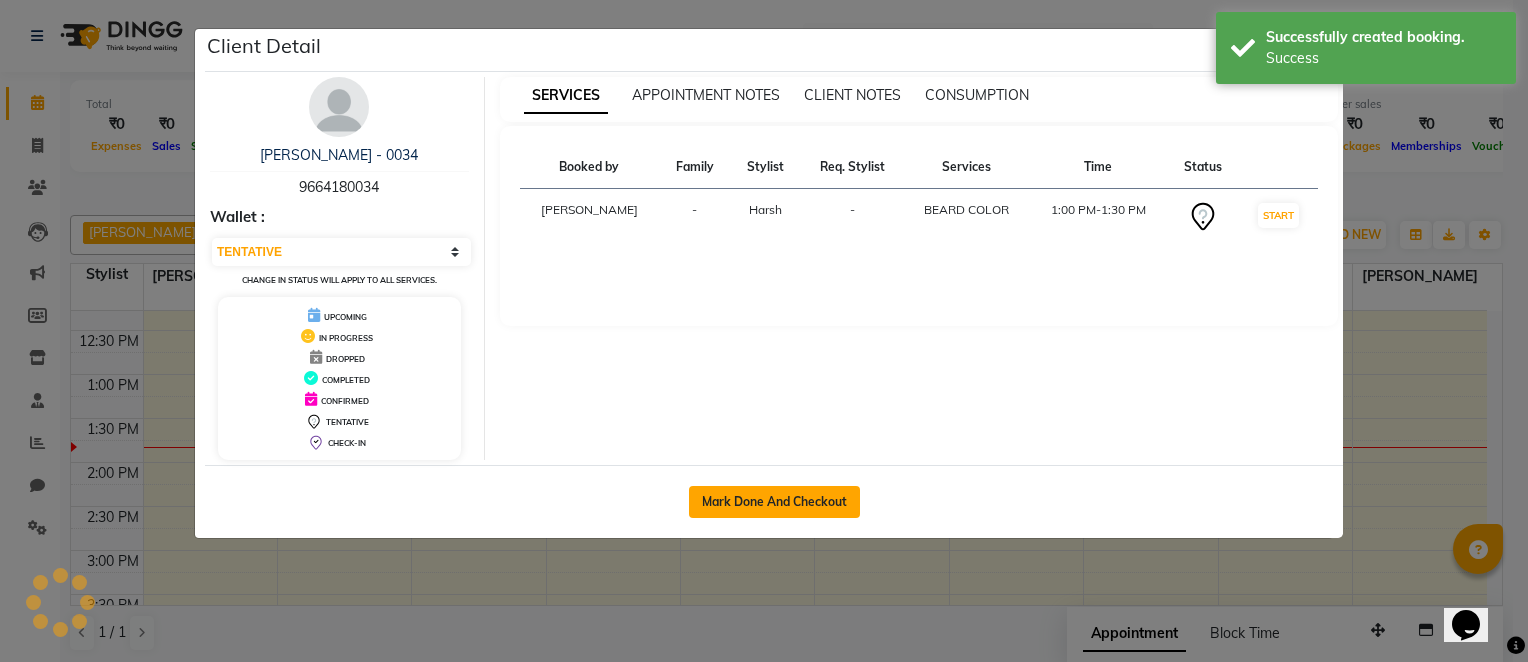 click on "Mark Done And Checkout" 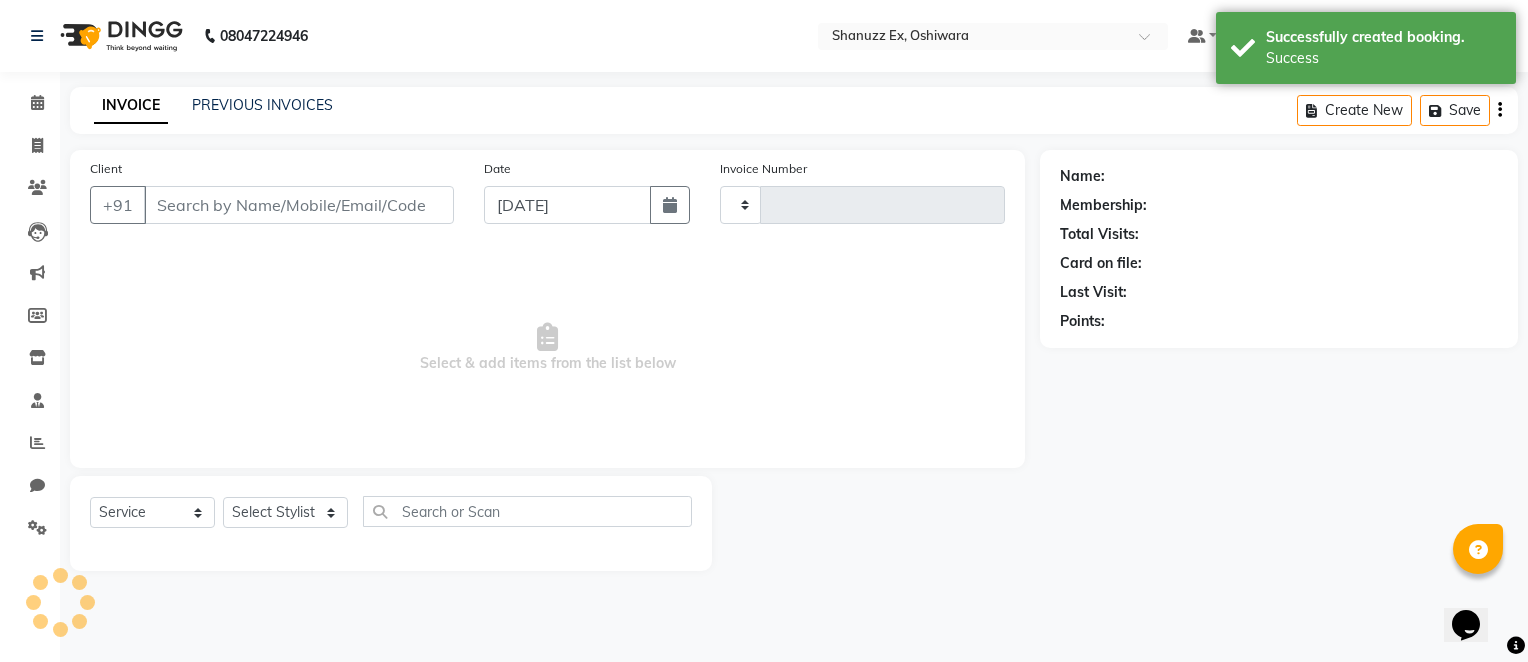 type on "0193" 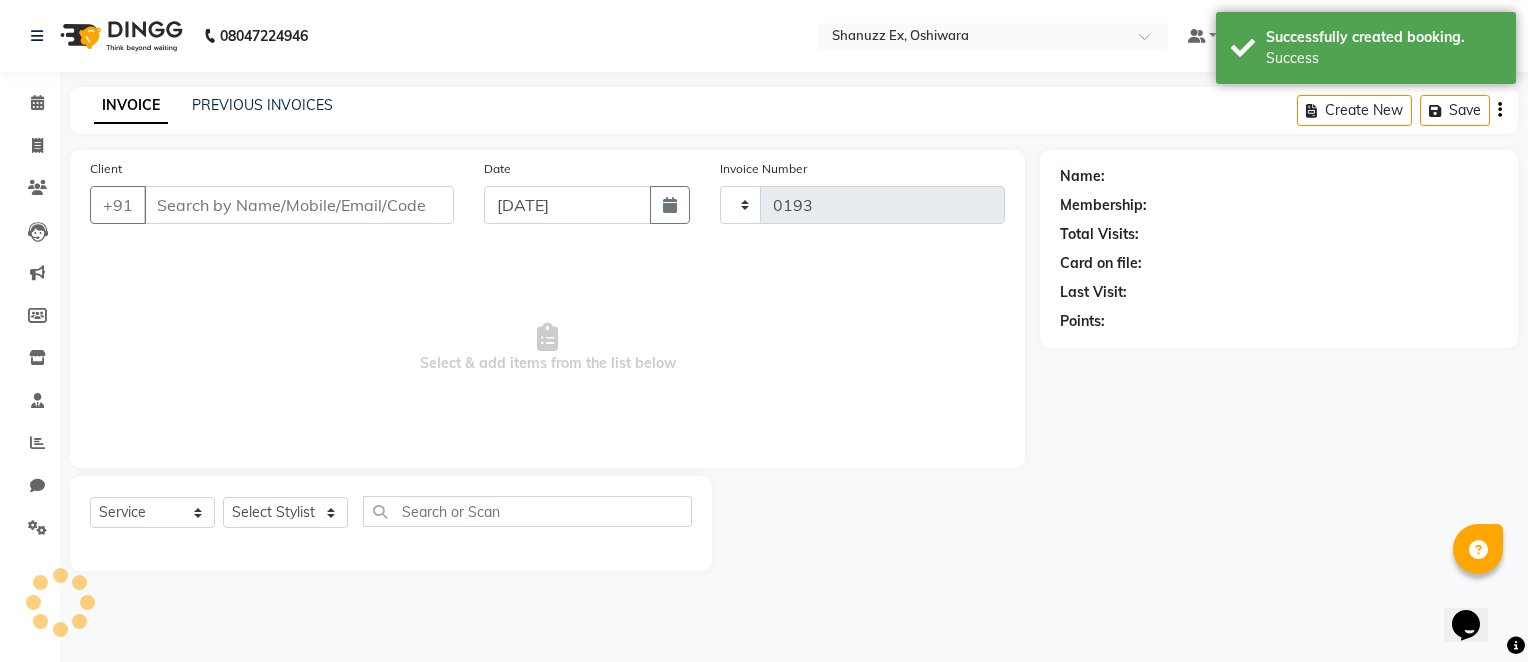 select on "8229" 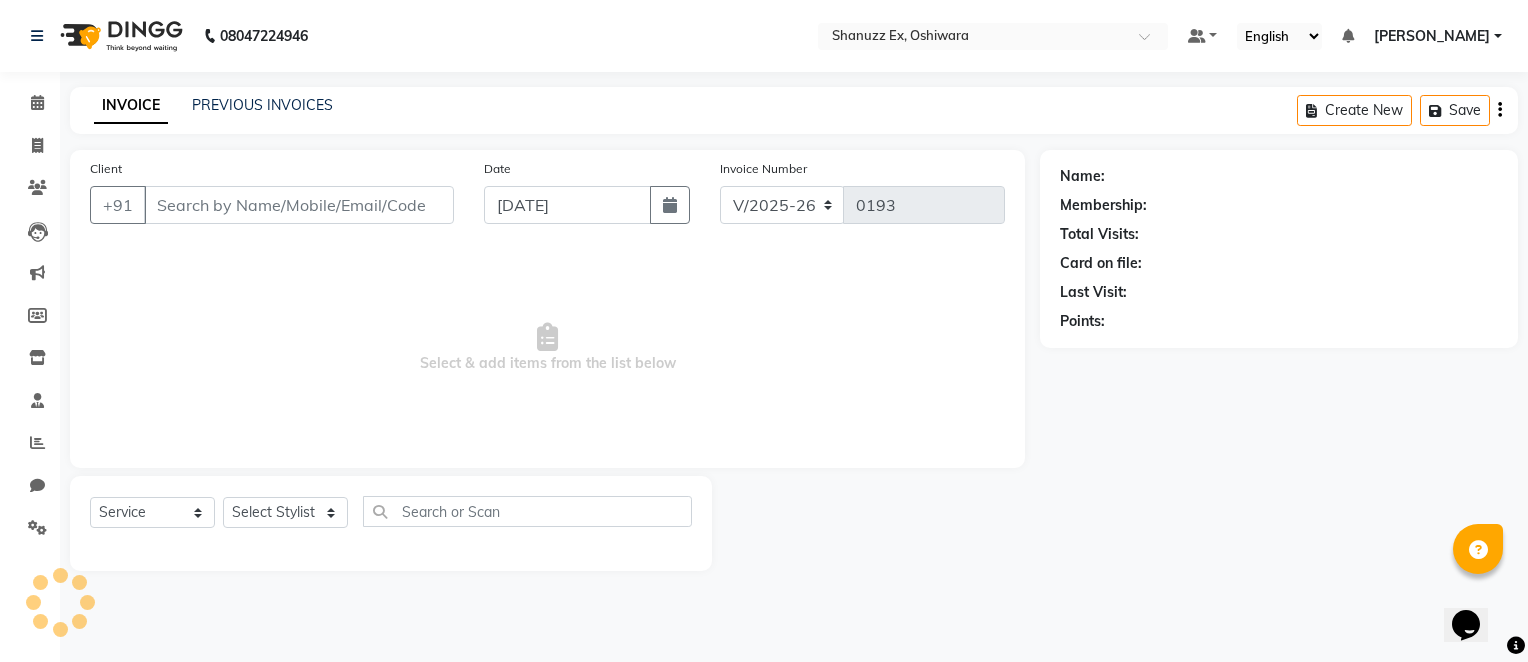 type on "9664180034" 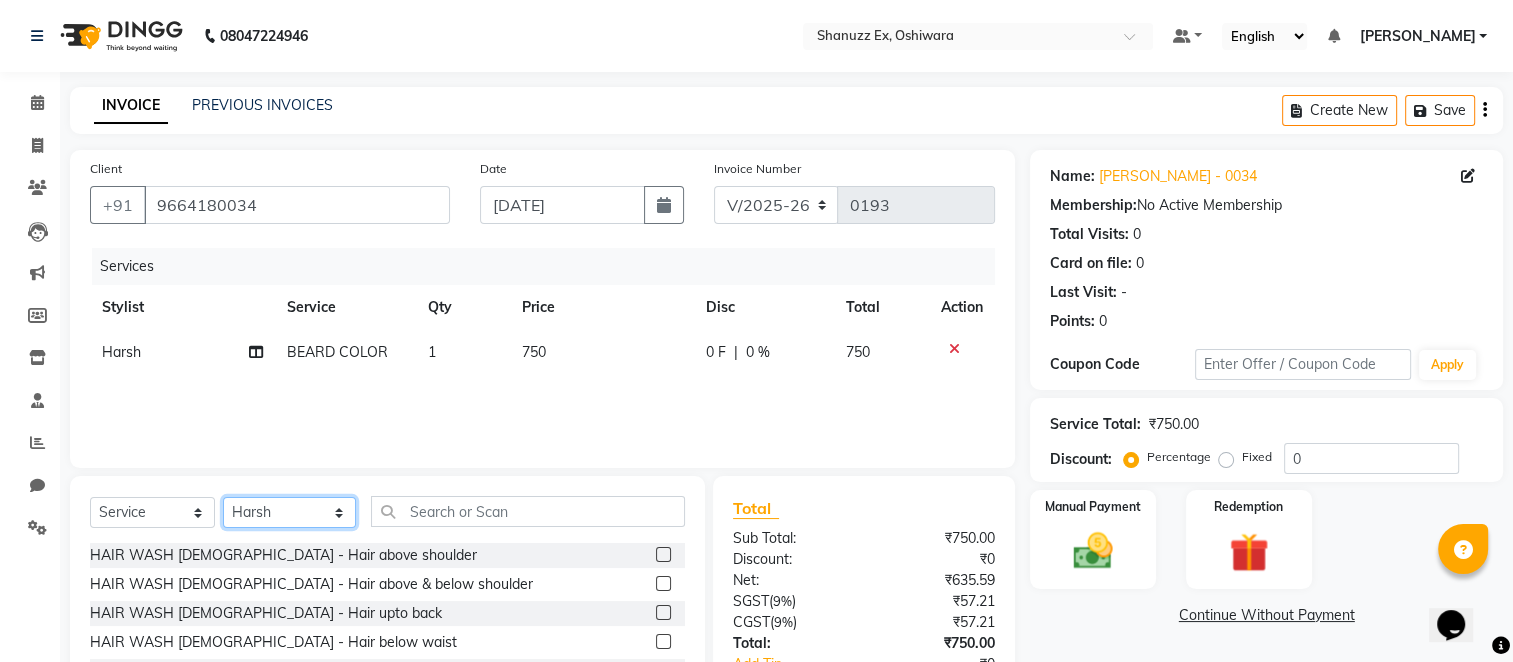 click on "Select Stylist [PERSON_NAME] [PERSON_NAME]  [PERSON_NAME] Harsh [PERSON_NAME] Mohd [PERSON_NAME] [PERSON_NAME] [PERSON_NAME] Motha [PERSON_NAME] (D) [PERSON_NAME] SHAIREI [PERSON_NAME] Sir (F) Shanuzz (Oshiwara) [PERSON_NAME], Andheri Siddhi [PERSON_NAME] [PERSON_NAME] [PERSON_NAME] [PERSON_NAME]" 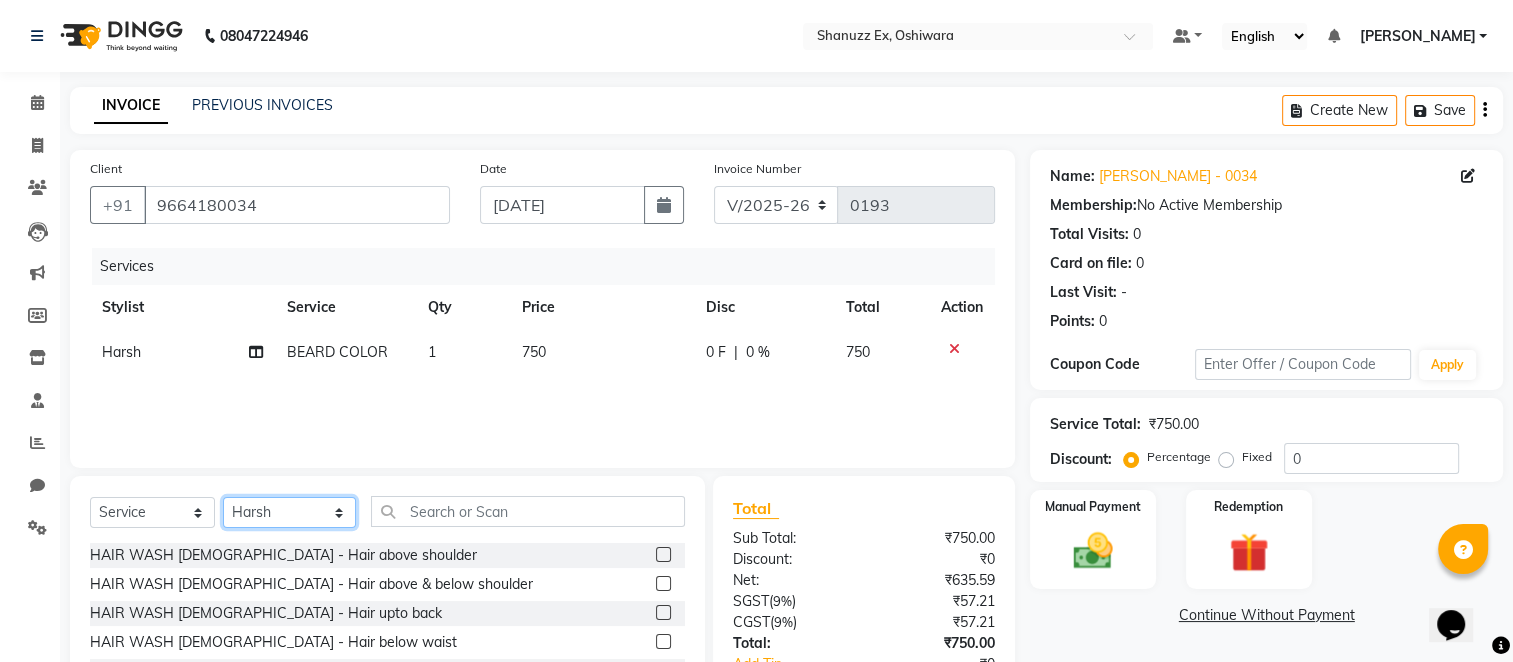 select on "77957" 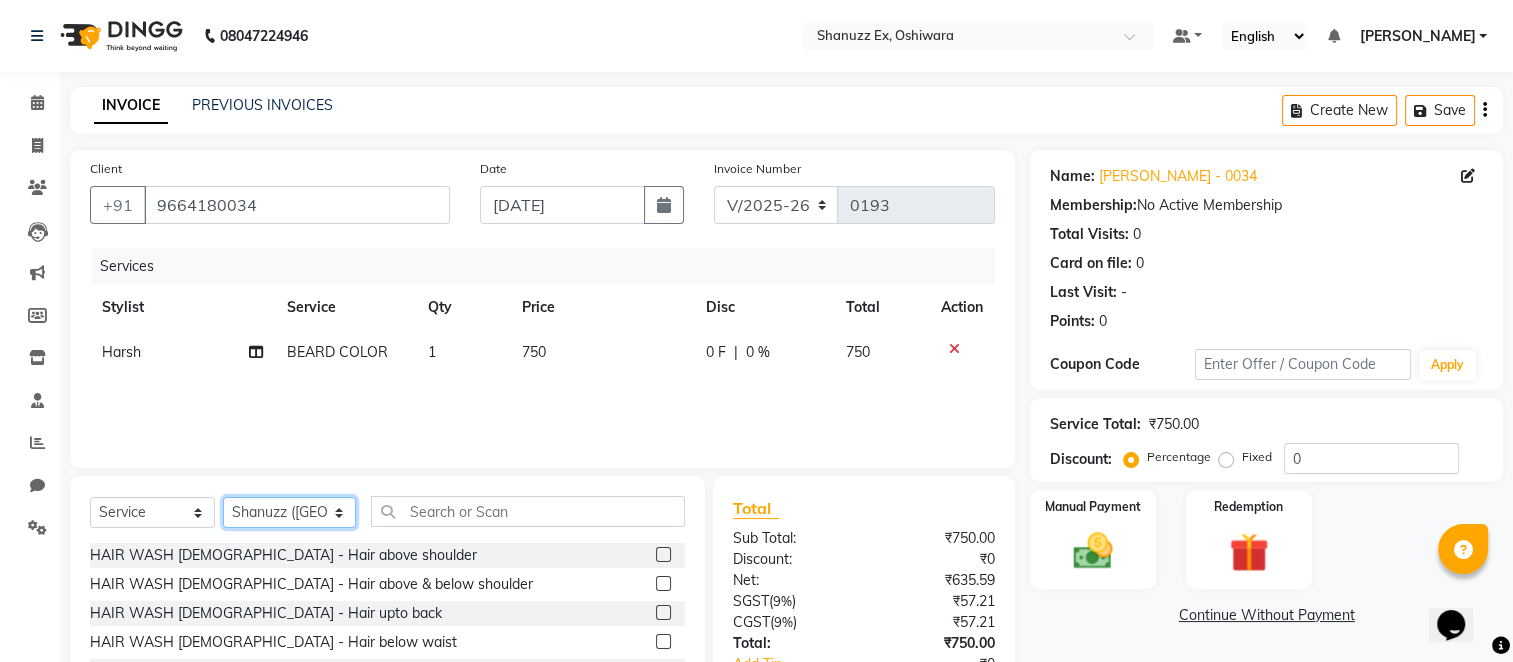 click on "Select Stylist [PERSON_NAME] [PERSON_NAME]  [PERSON_NAME] Harsh [PERSON_NAME] Mohd [PERSON_NAME] [PERSON_NAME] [PERSON_NAME] Motha [PERSON_NAME] (D) [PERSON_NAME] SHAIREI [PERSON_NAME] Sir (F) Shanuzz (Oshiwara) [PERSON_NAME], Andheri Siddhi [PERSON_NAME] [PERSON_NAME] [PERSON_NAME] [PERSON_NAME]" 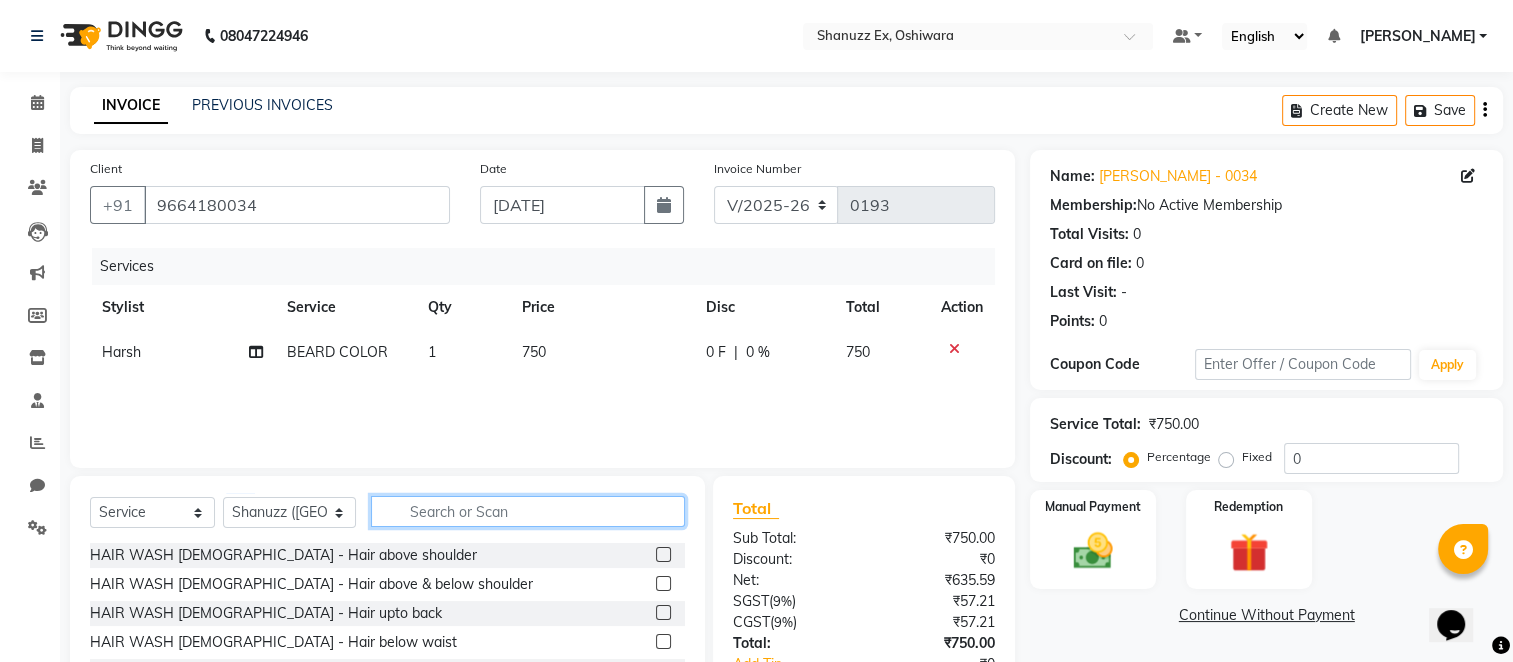click 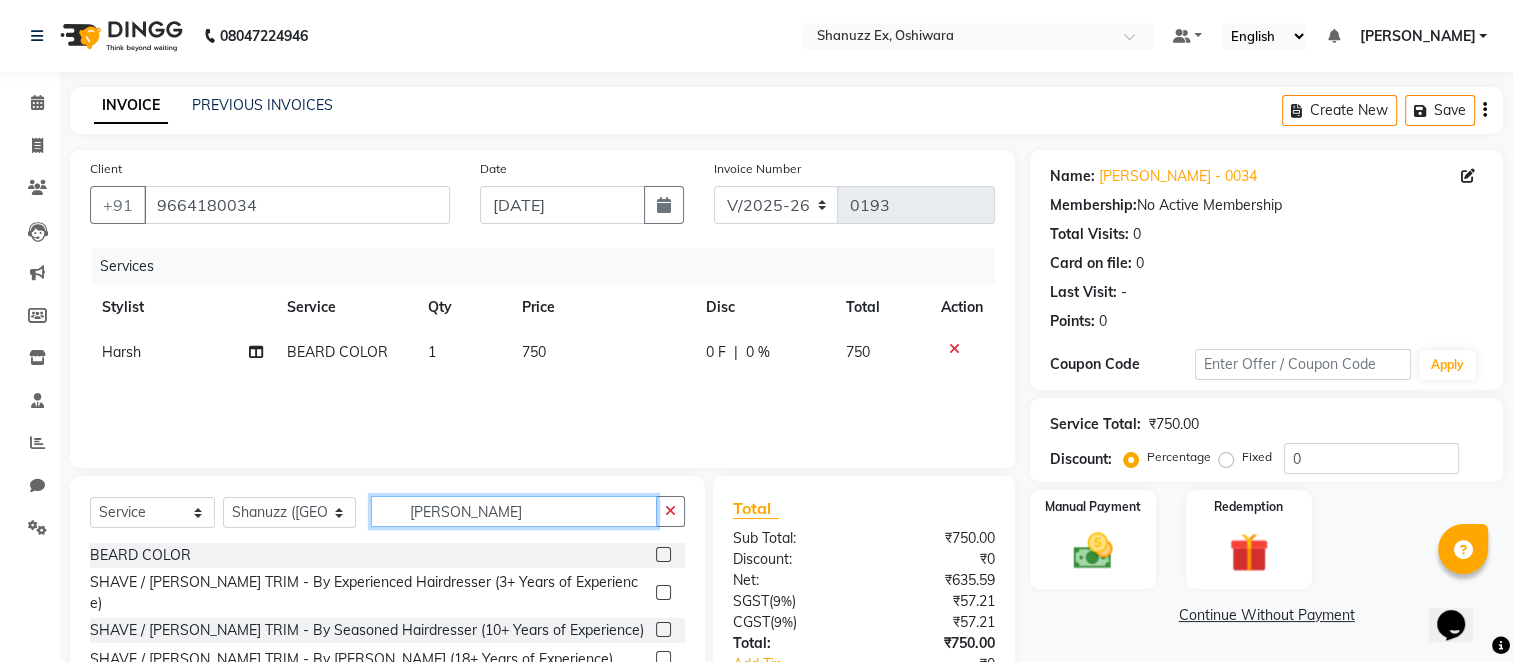 type on "[PERSON_NAME]" 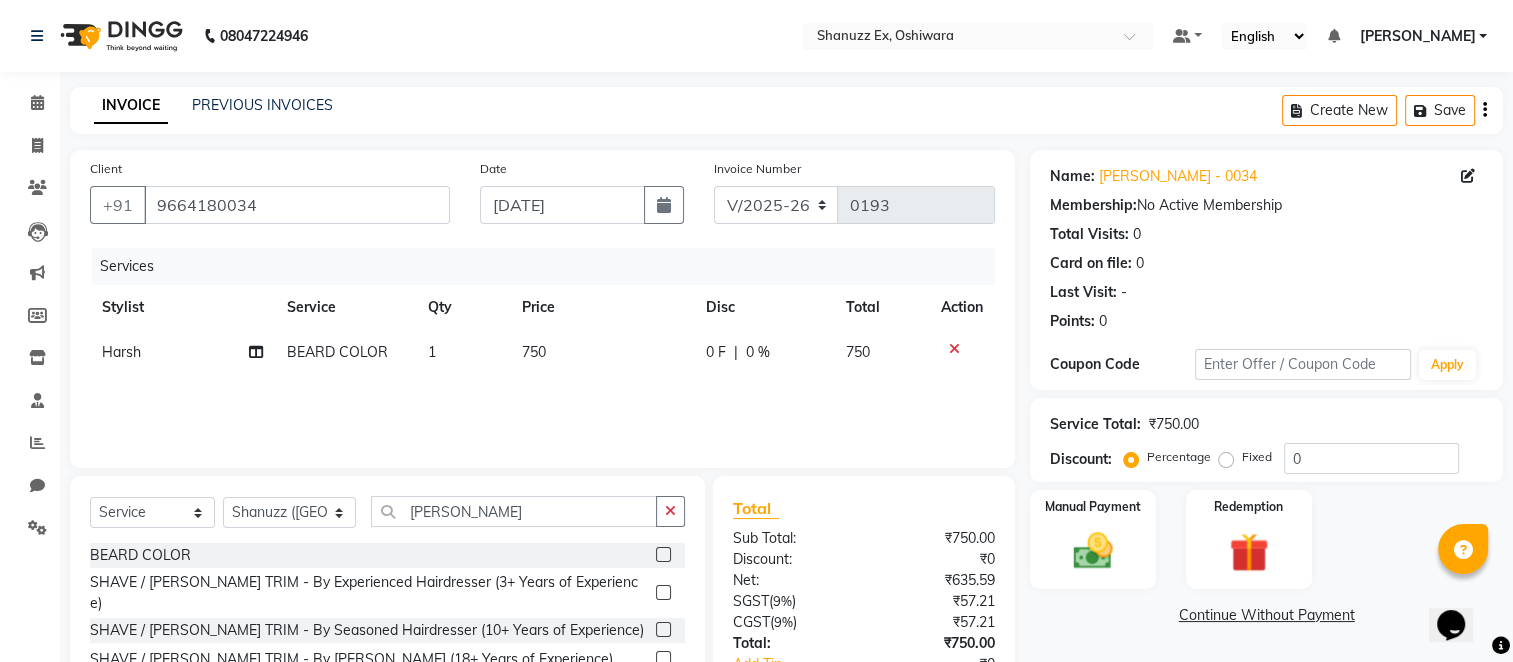 click on "[PERSON_NAME] COLOR  SHAVE / [PERSON_NAME] TRIM - By Experienced Hairdresser (3+ Years of Experience)  SHAVE / [PERSON_NAME] TRIM - By Seasoned Hairdresser (10+ Years of Experience)  SHAVE / [PERSON_NAME] TRIM - By [PERSON_NAME] (18+ Years of Experience)" 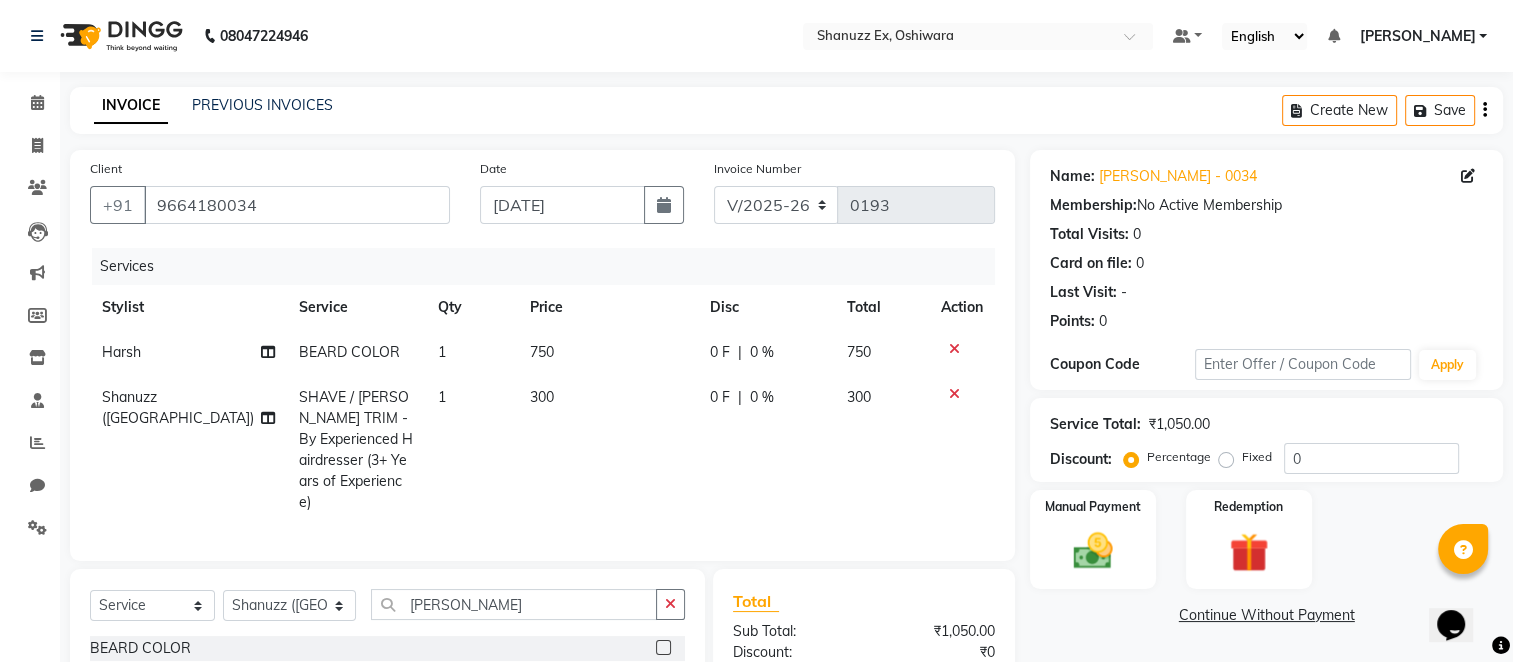 checkbox on "false" 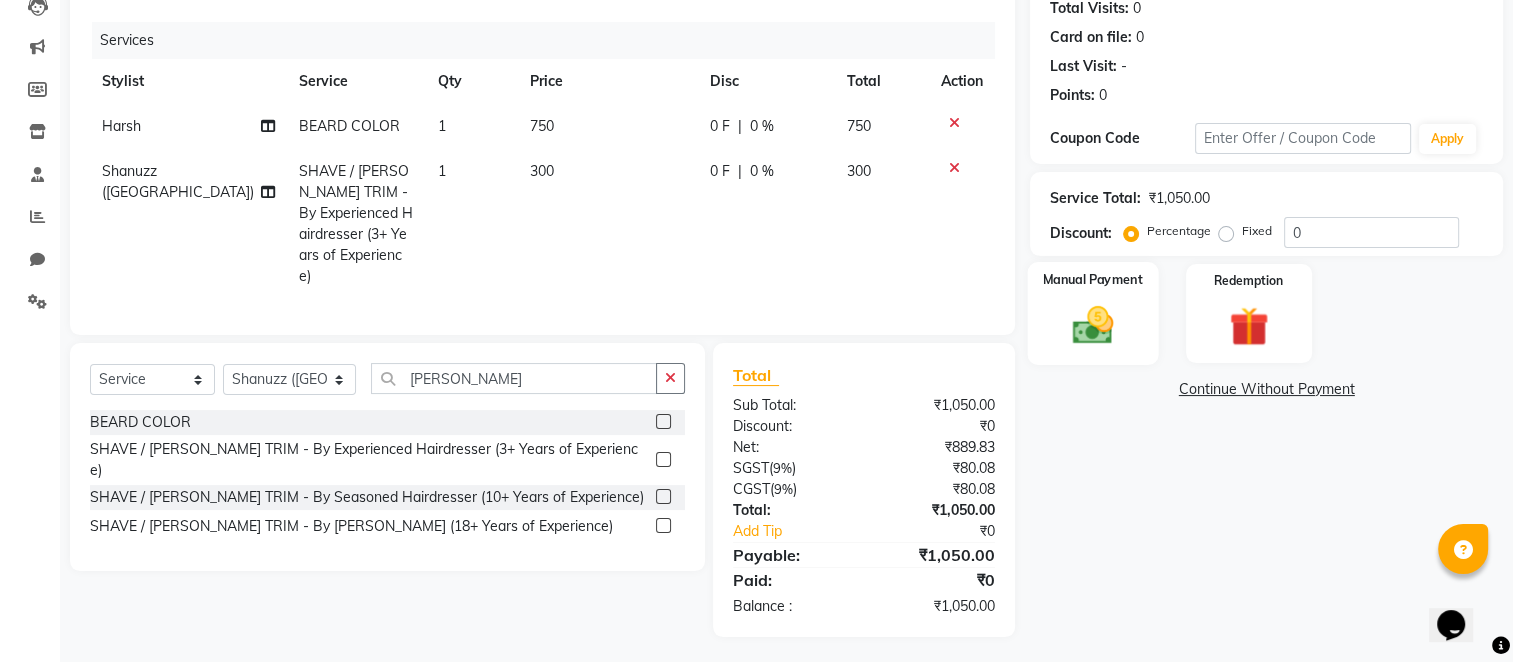 click 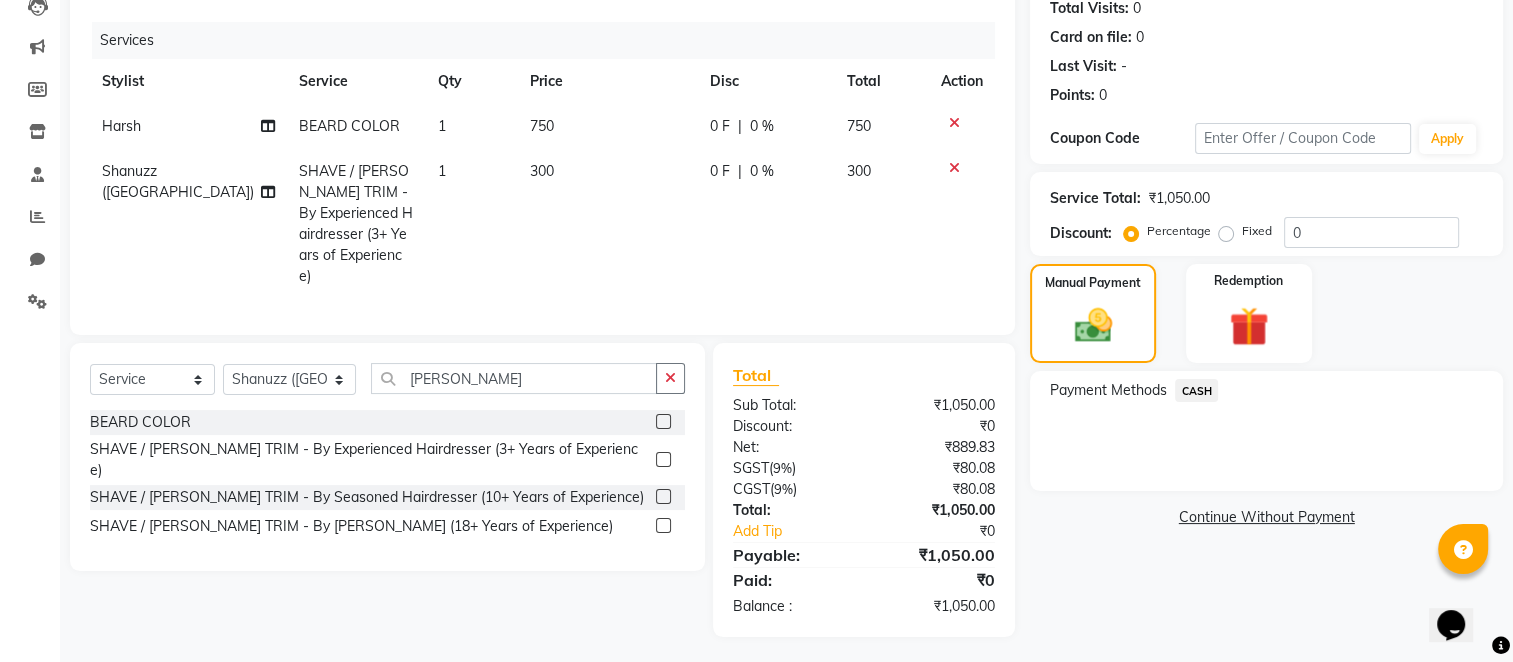 click on "CASH" 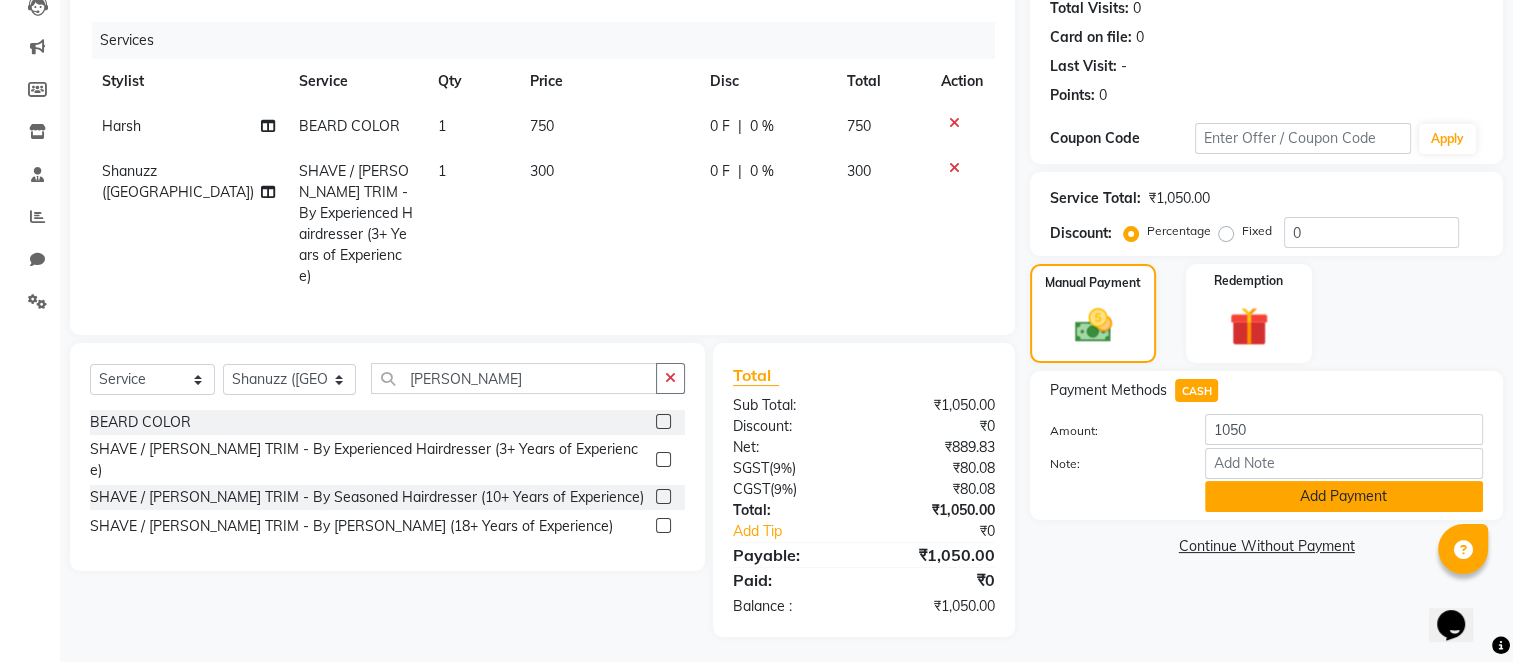 click on "Add Payment" 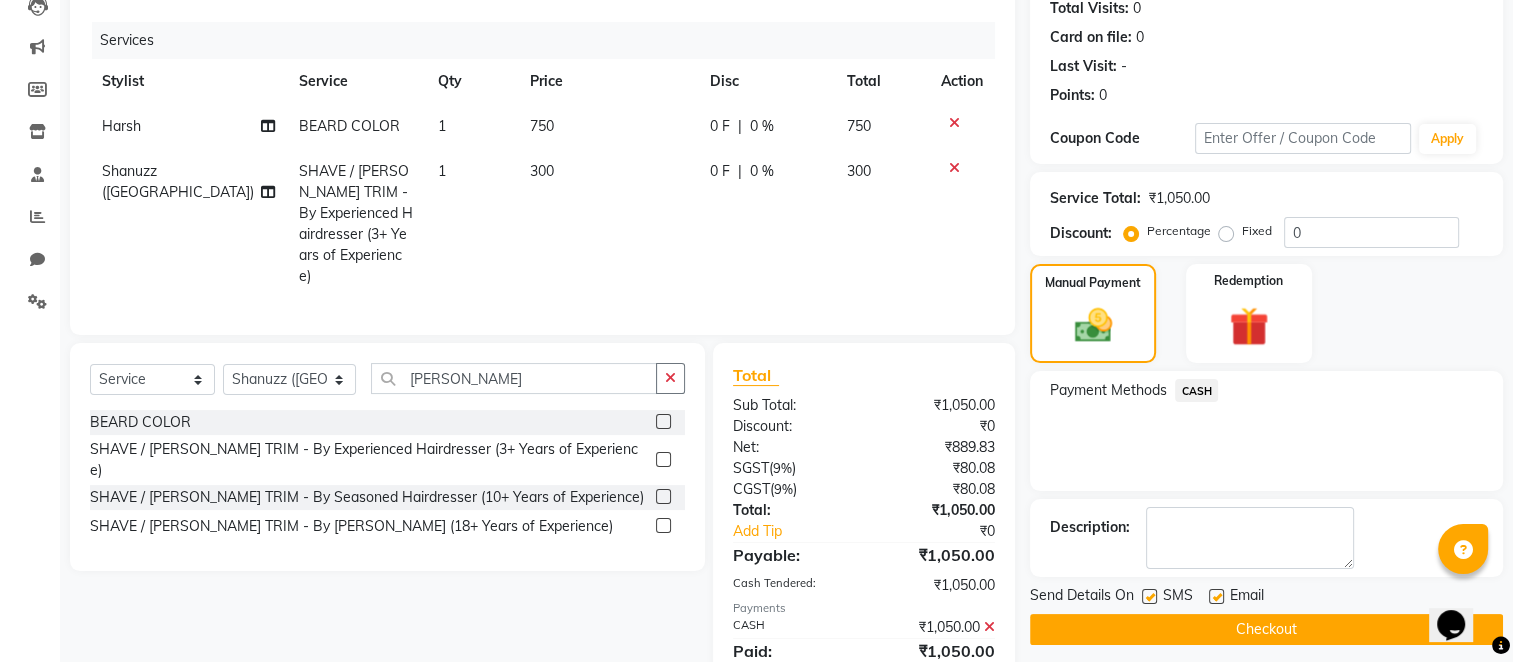 click 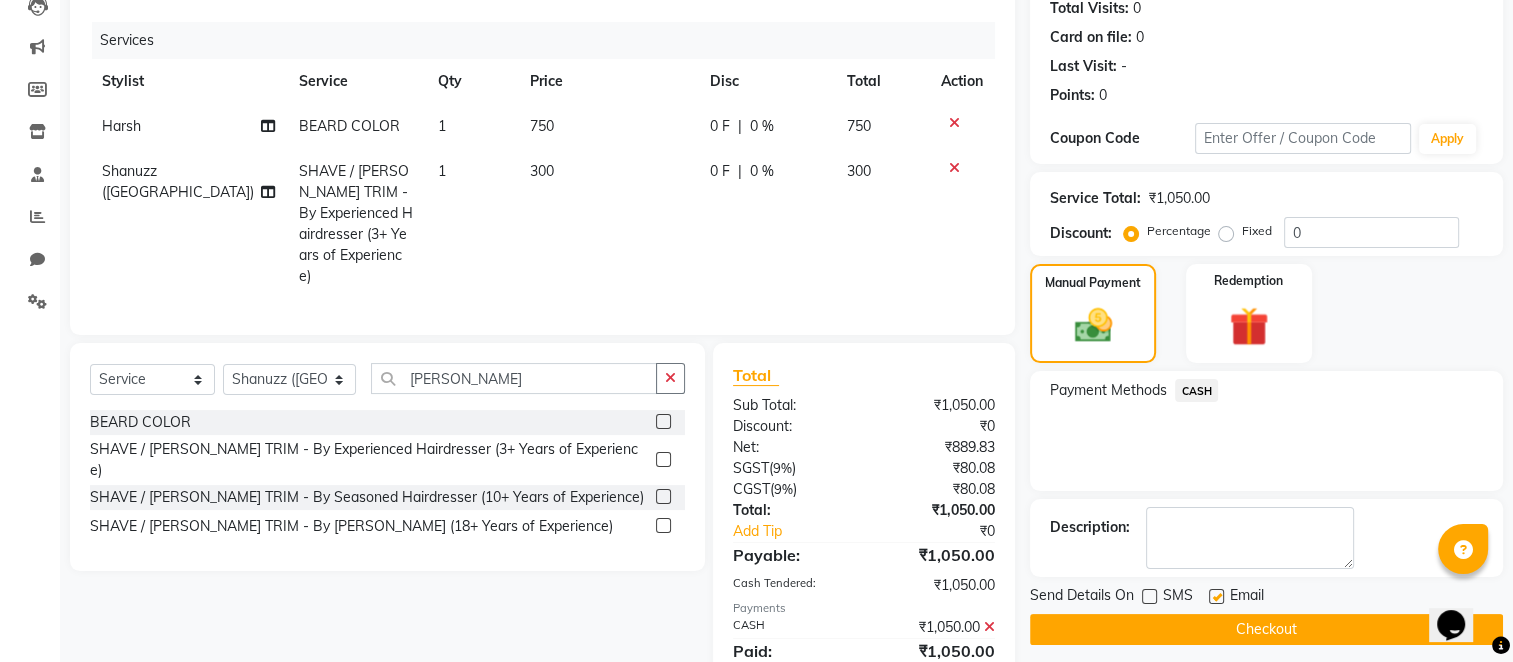 click on "Checkout" 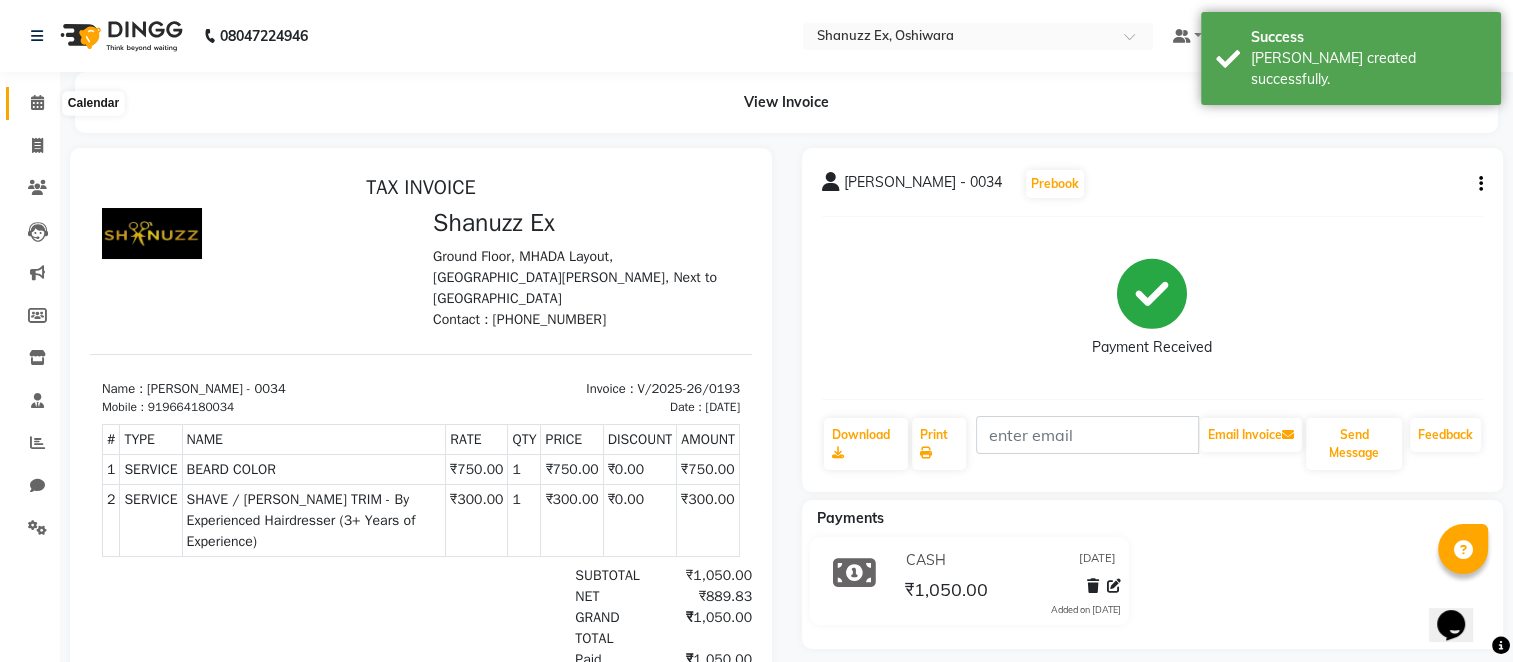 scroll, scrollTop: 0, scrollLeft: 0, axis: both 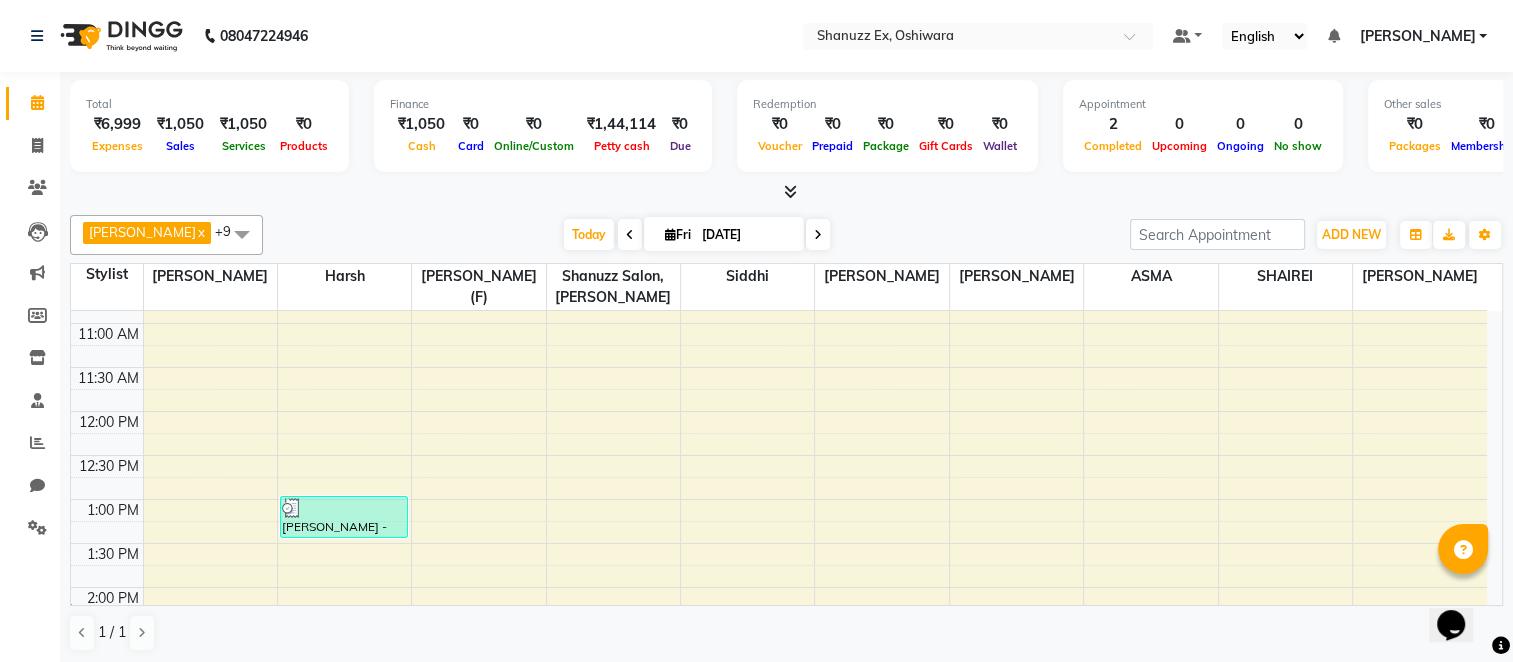 click at bounding box center [818, 234] 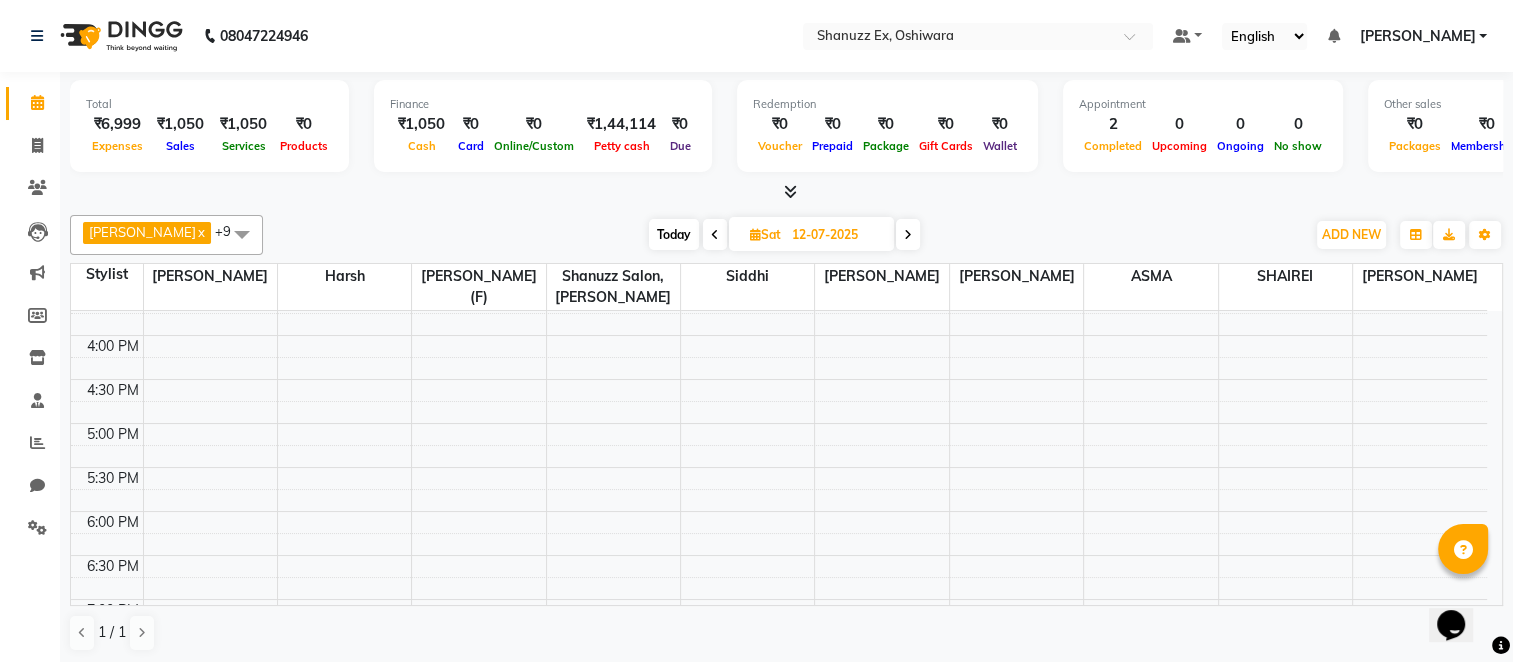 scroll, scrollTop: 680, scrollLeft: 0, axis: vertical 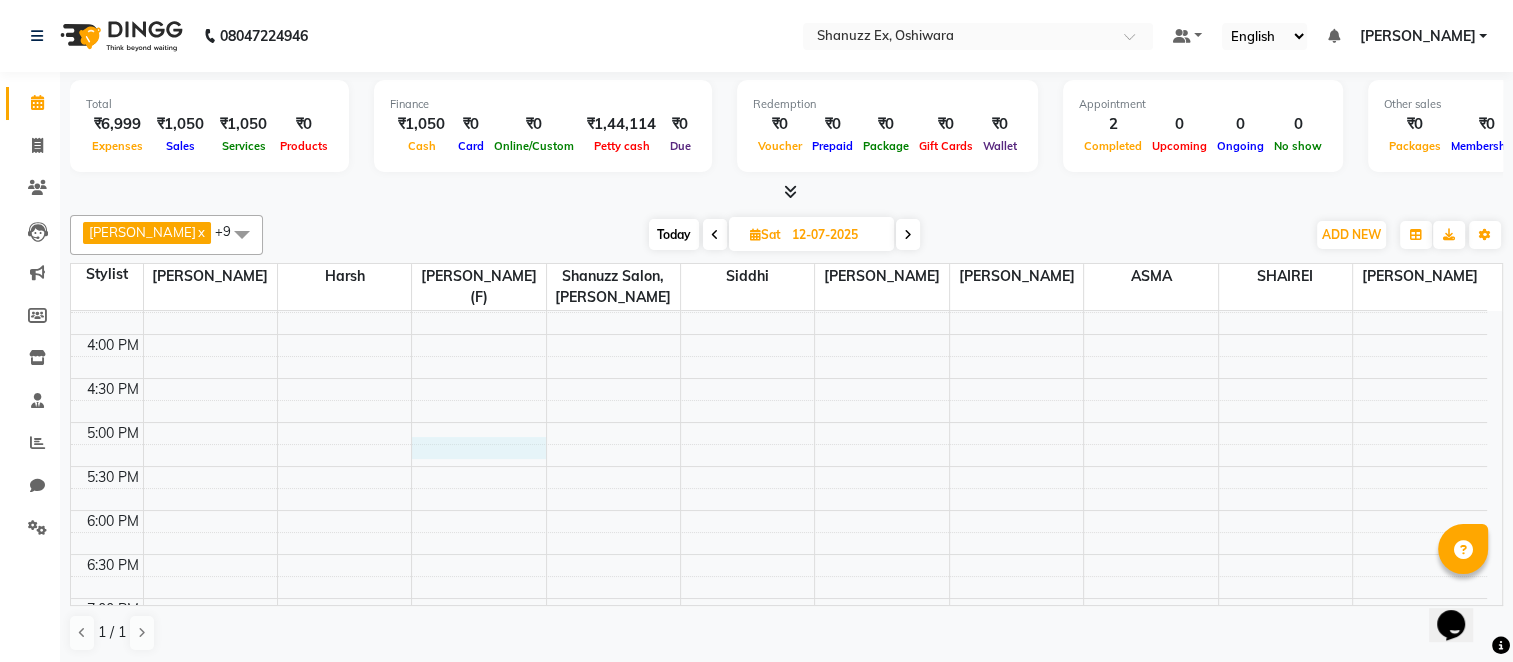 click on "8:00 AM 8:30 AM 9:00 AM 9:30 AM 10:00 AM 10:30 AM 11:00 AM 11:30 AM 12:00 PM 12:30 PM 1:00 PM 1:30 PM 2:00 PM 2:30 PM 3:00 PM 3:30 PM 4:00 PM 4:30 PM 5:00 PM 5:30 PM 6:00 PM 6:30 PM 7:00 PM 7:30 PM 8:00 PM 8:30 PM" at bounding box center [779, 202] 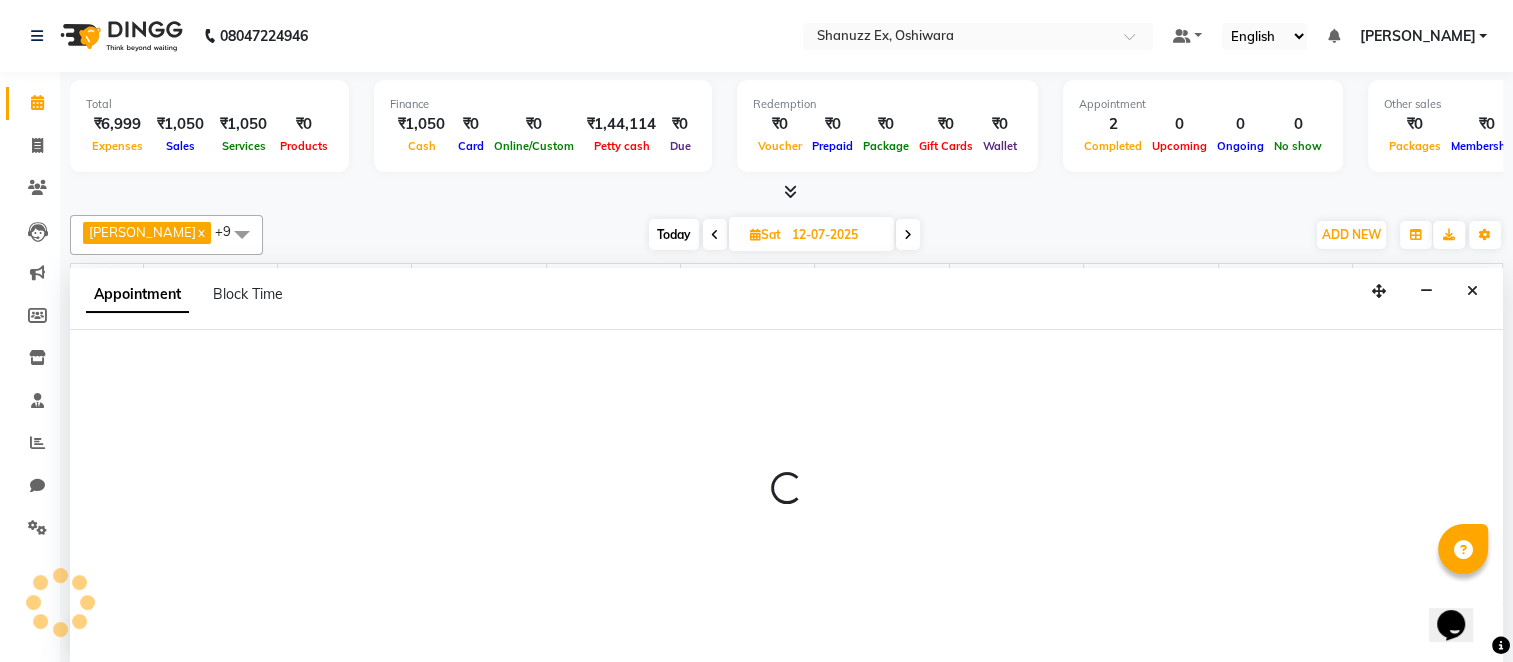 scroll, scrollTop: 1, scrollLeft: 0, axis: vertical 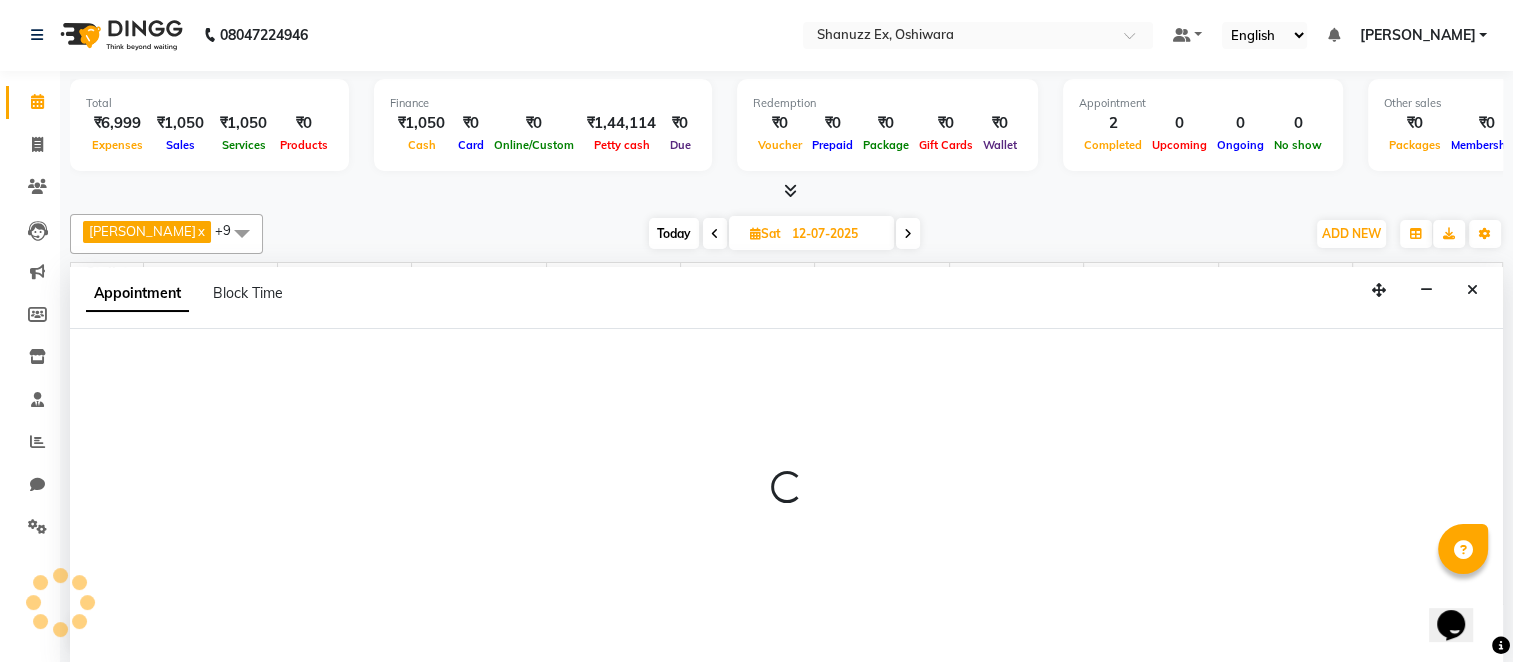 select on "77956" 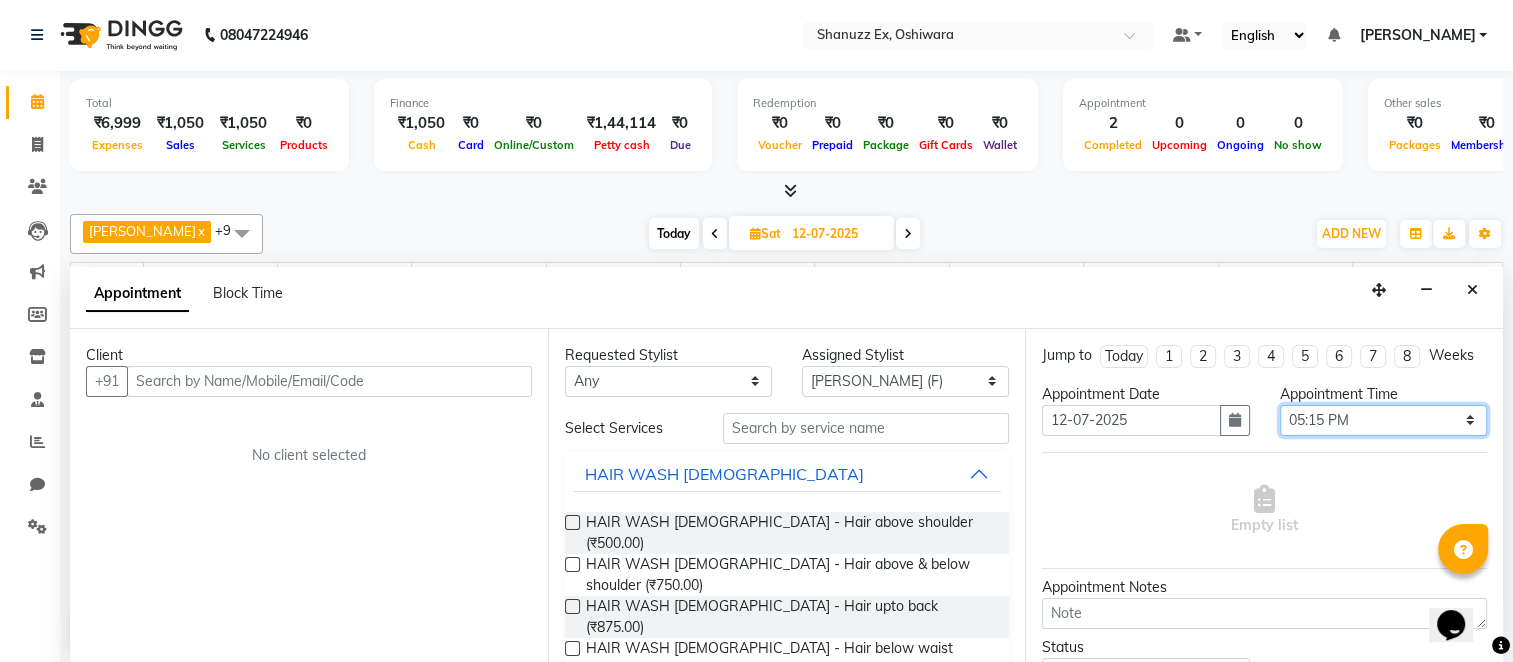 click on "Select 09:00 AM 09:15 AM 09:30 AM 09:45 AM 10:00 AM 10:15 AM 10:30 AM 10:45 AM 11:00 AM 11:15 AM 11:30 AM 11:45 AM 12:00 PM 12:15 PM 12:30 PM 12:45 PM 01:00 PM 01:15 PM 01:30 PM 01:45 PM 02:00 PM 02:15 PM 02:30 PM 02:45 PM 03:00 PM 03:15 PM 03:30 PM 03:45 PM 04:00 PM 04:15 PM 04:30 PM 04:45 PM 05:00 PM 05:15 PM 05:30 PM 05:45 PM 06:00 PM 06:15 PM 06:30 PM 06:45 PM 07:00 PM 07:15 PM 07:30 PM 07:45 PM 08:00 PM" at bounding box center [1383, 420] 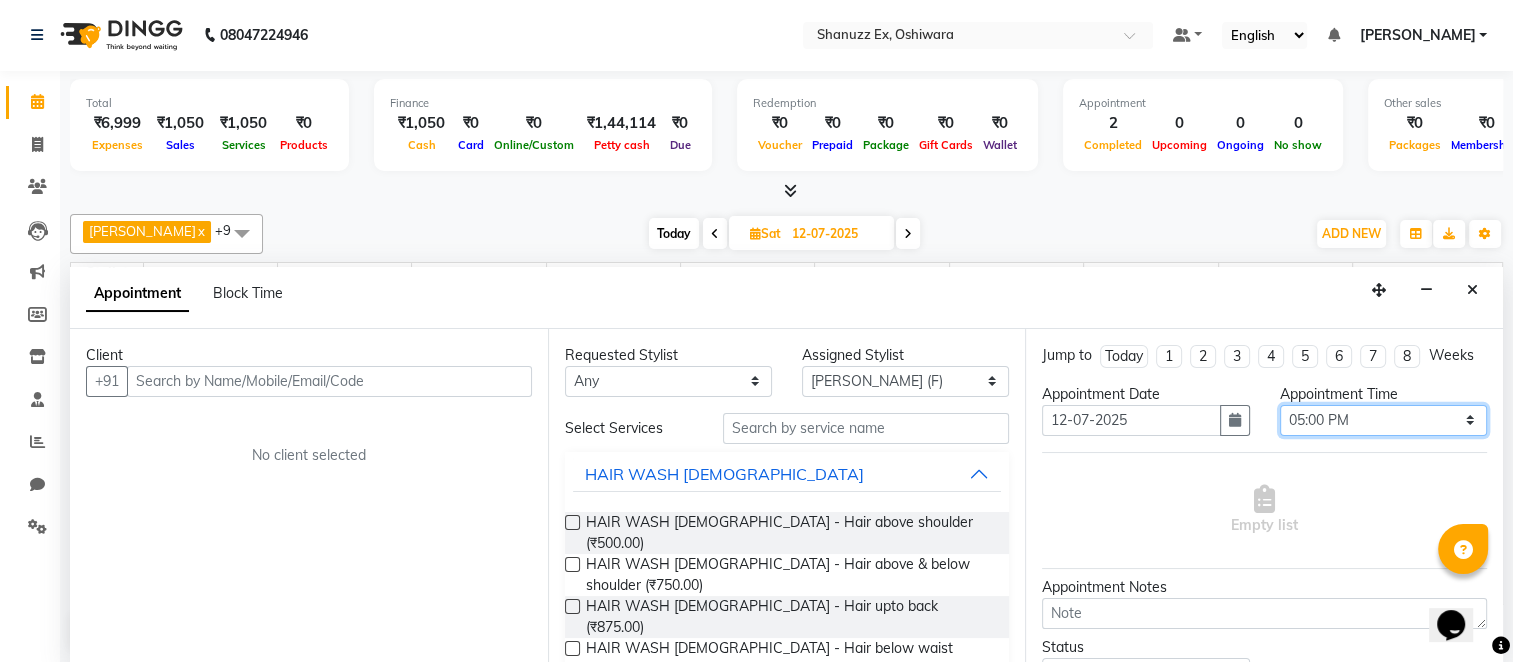 click on "Select 09:00 AM 09:15 AM 09:30 AM 09:45 AM 10:00 AM 10:15 AM 10:30 AM 10:45 AM 11:00 AM 11:15 AM 11:30 AM 11:45 AM 12:00 PM 12:15 PM 12:30 PM 12:45 PM 01:00 PM 01:15 PM 01:30 PM 01:45 PM 02:00 PM 02:15 PM 02:30 PM 02:45 PM 03:00 PM 03:15 PM 03:30 PM 03:45 PM 04:00 PM 04:15 PM 04:30 PM 04:45 PM 05:00 PM 05:15 PM 05:30 PM 05:45 PM 06:00 PM 06:15 PM 06:30 PM 06:45 PM 07:00 PM 07:15 PM 07:30 PM 07:45 PM 08:00 PM" at bounding box center [1383, 420] 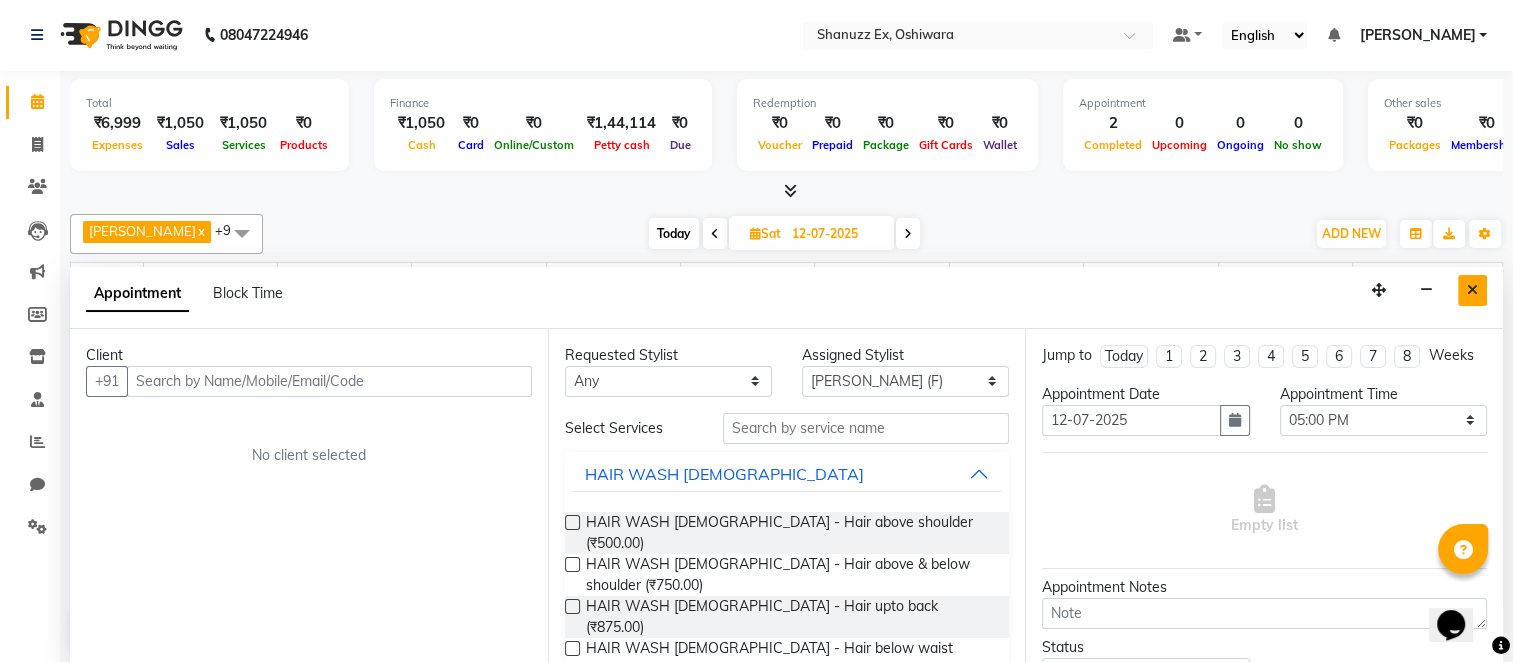 click at bounding box center [1472, 290] 